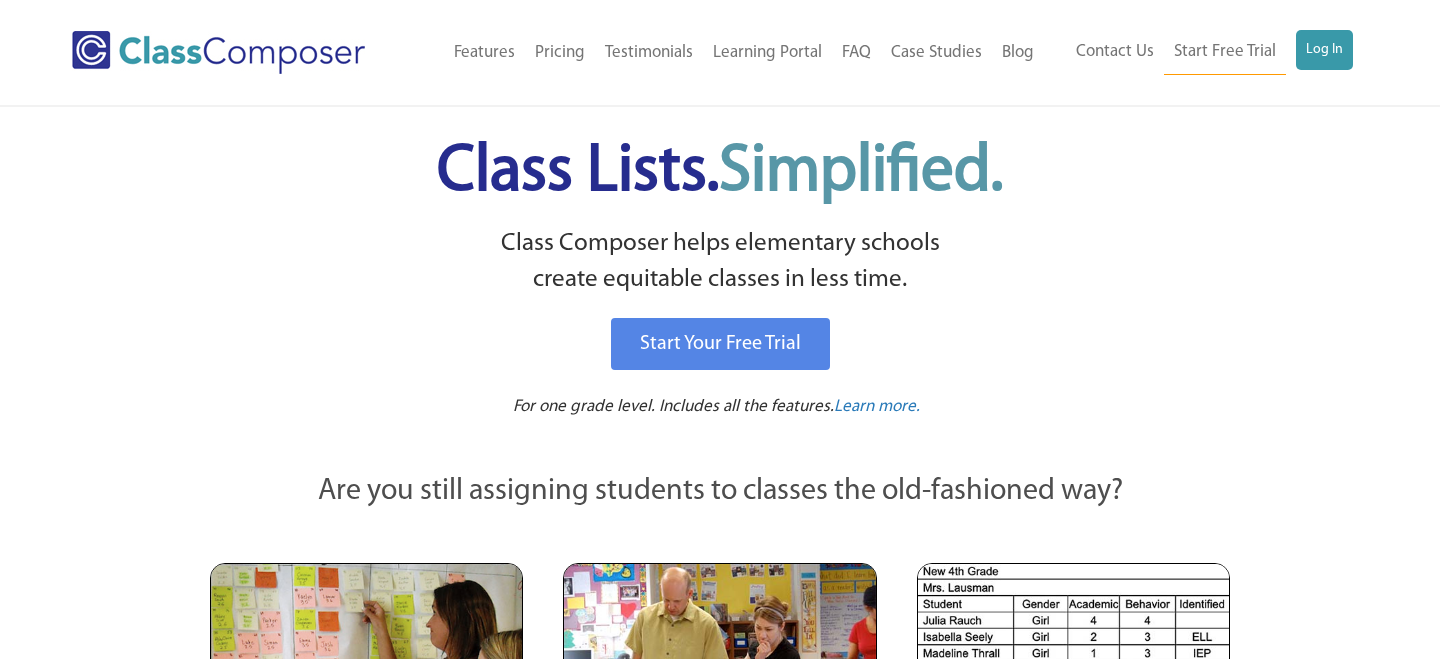 scroll, scrollTop: 0, scrollLeft: 0, axis: both 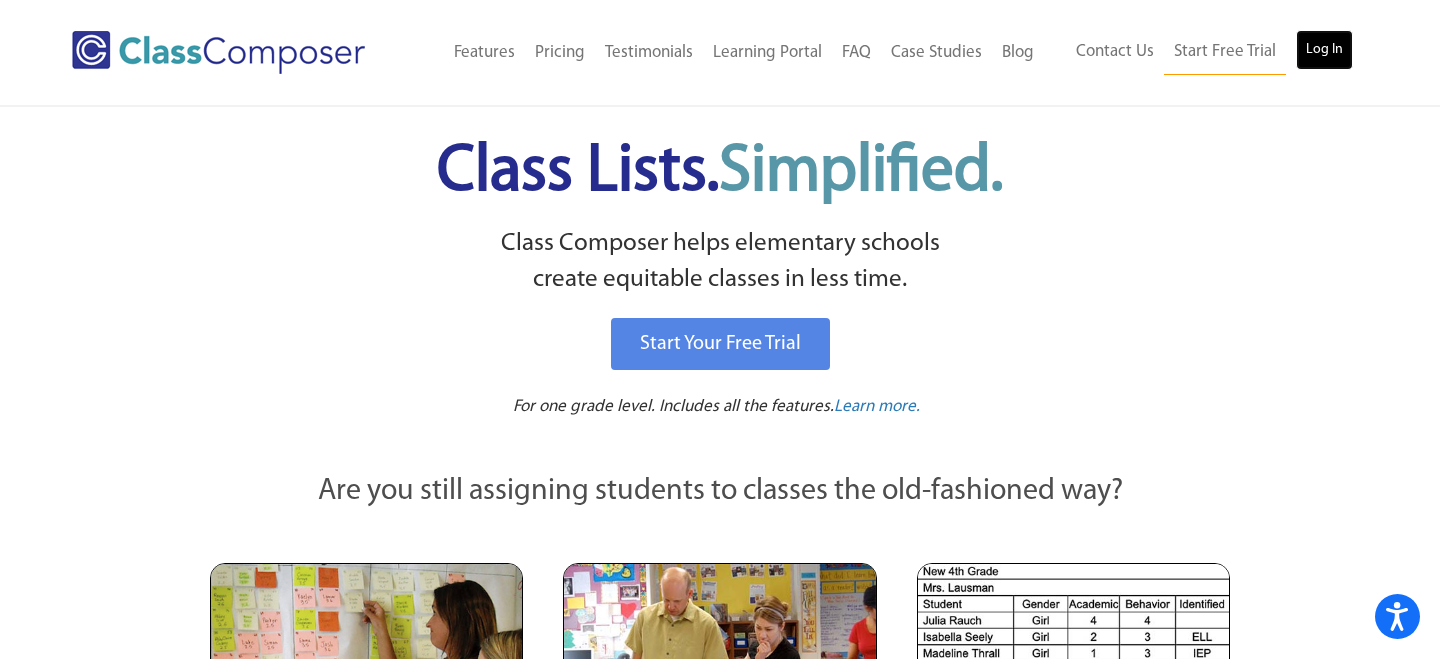 click on "Log In" at bounding box center [1324, 50] 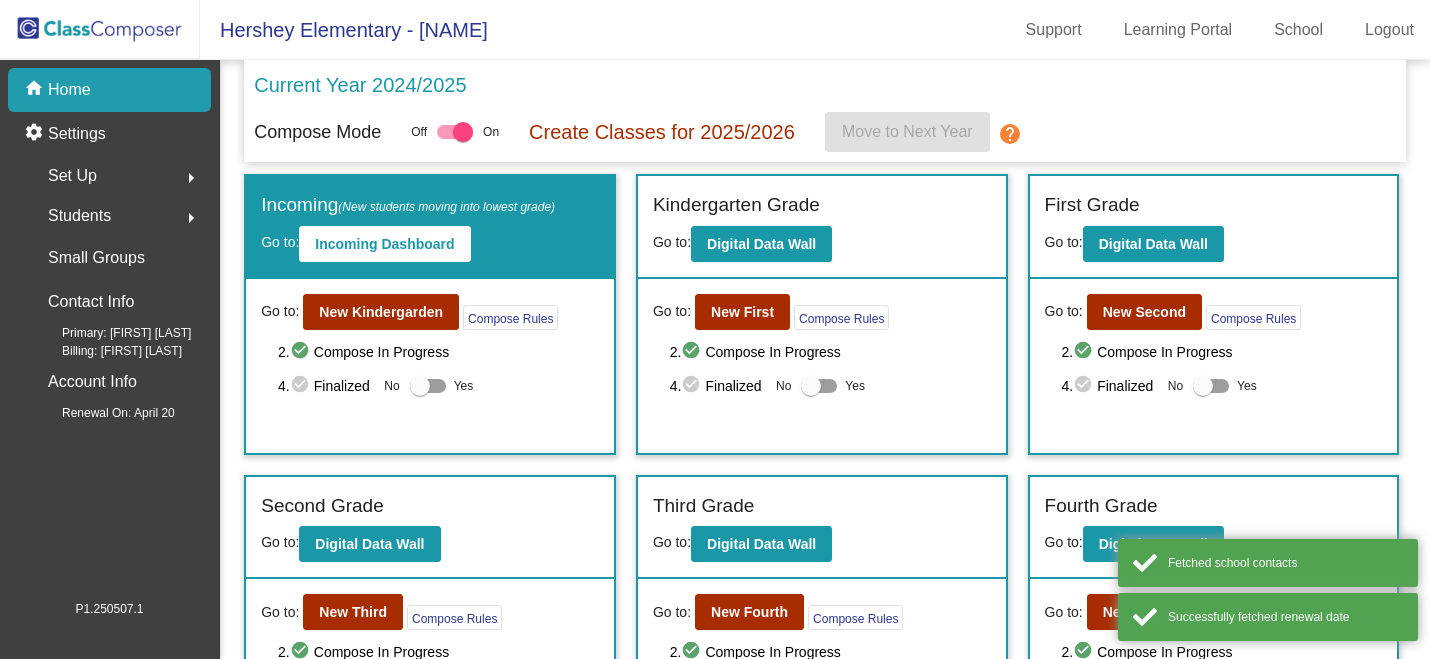 scroll, scrollTop: 0, scrollLeft: 0, axis: both 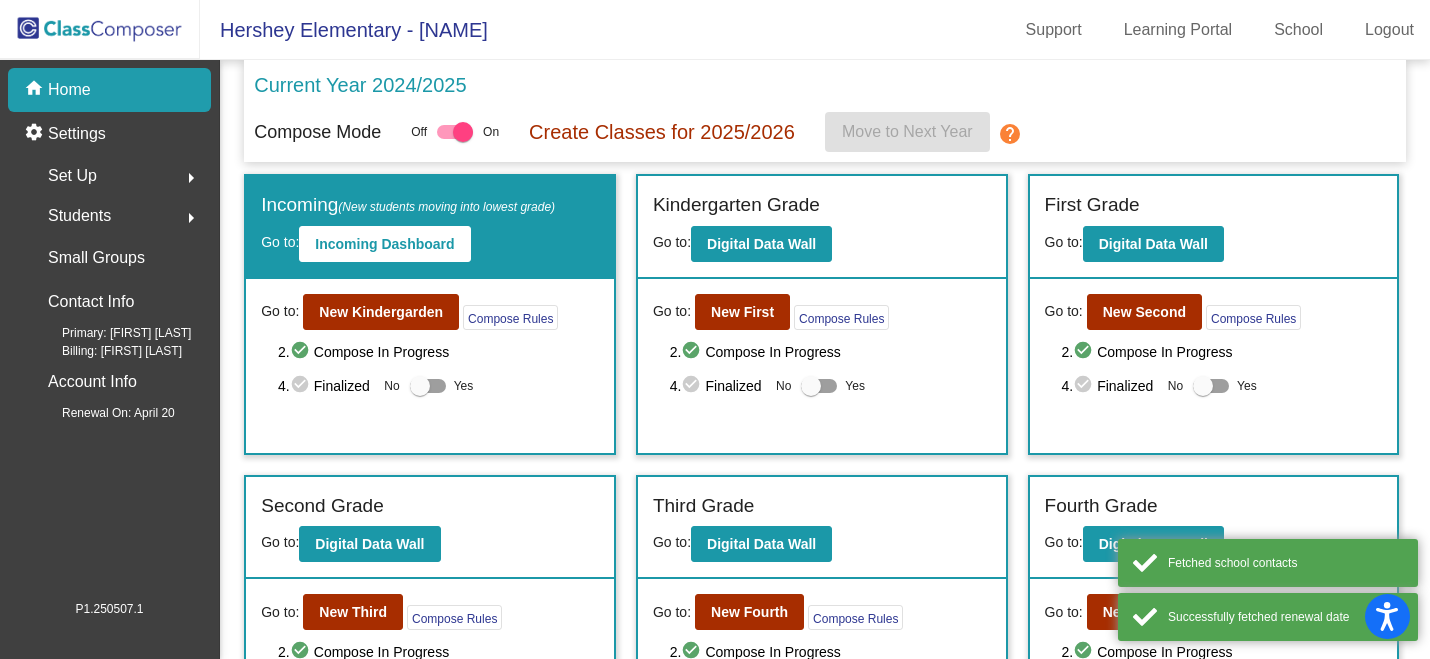 click on "Set Up  arrow_right" 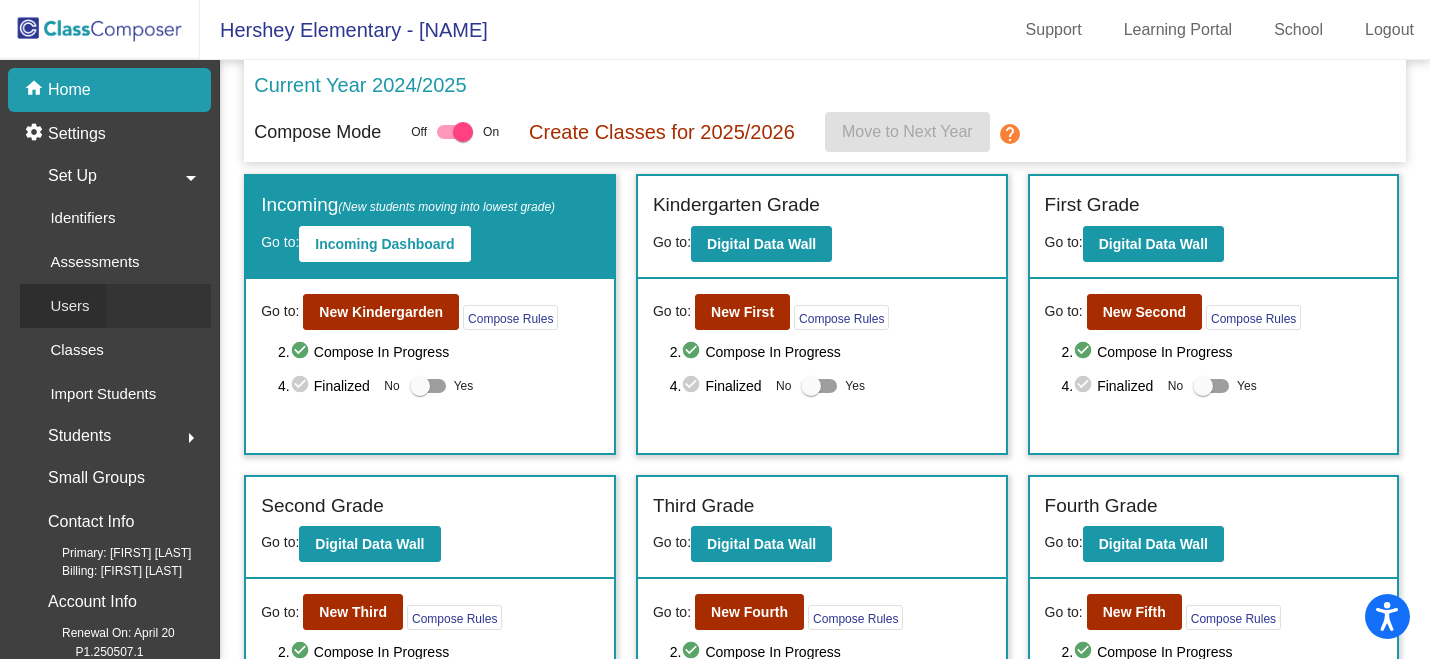 click on "Users" 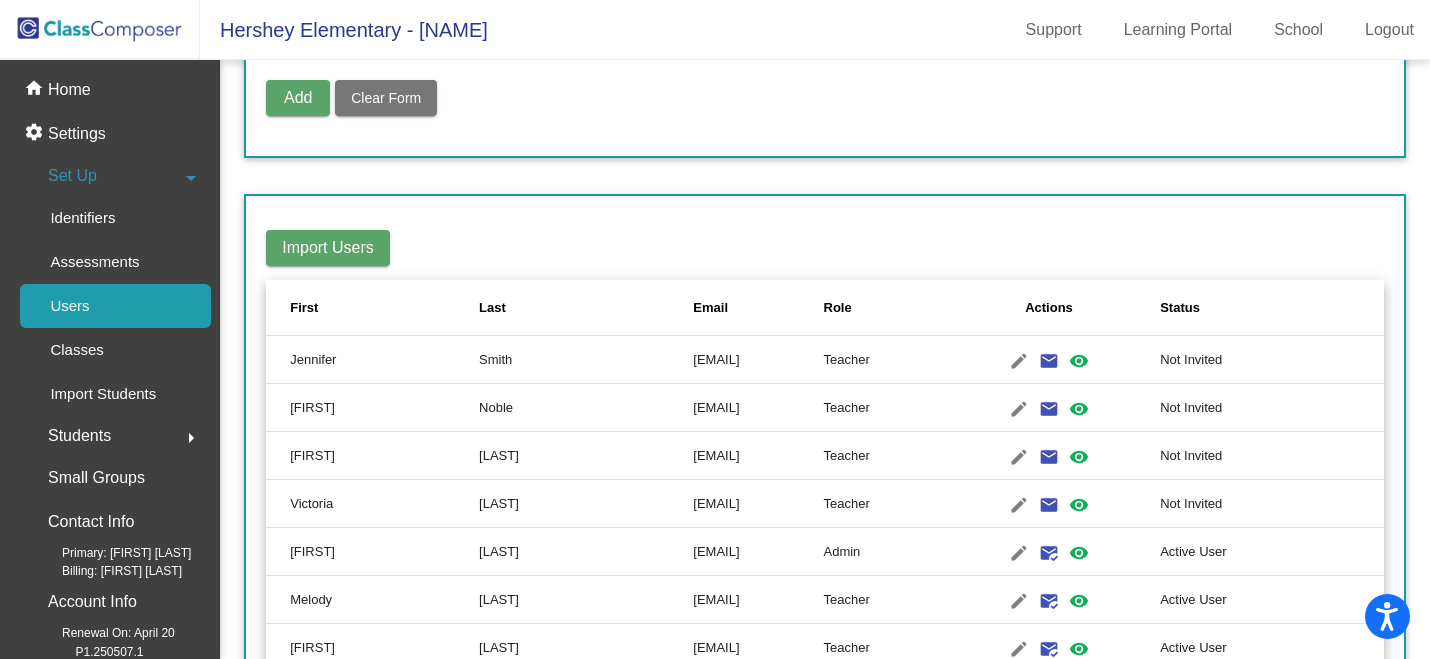 scroll, scrollTop: 152, scrollLeft: 0, axis: vertical 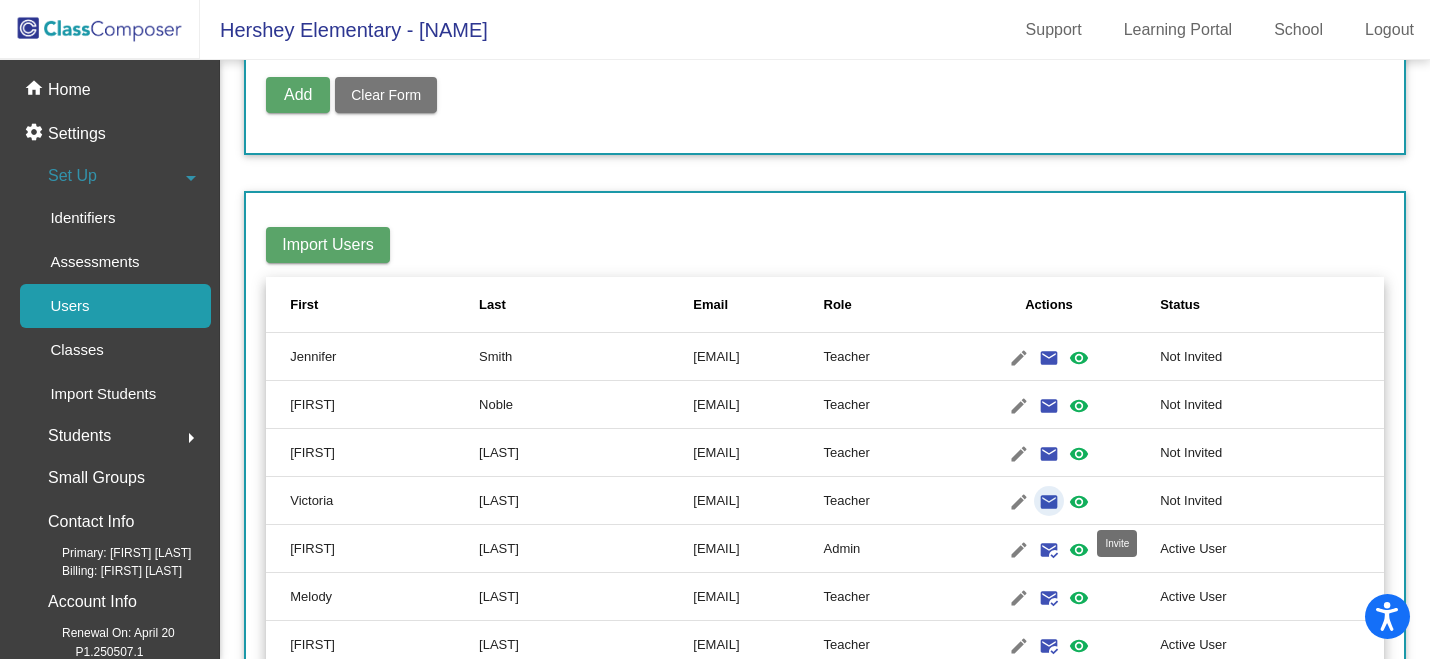 click on "email" 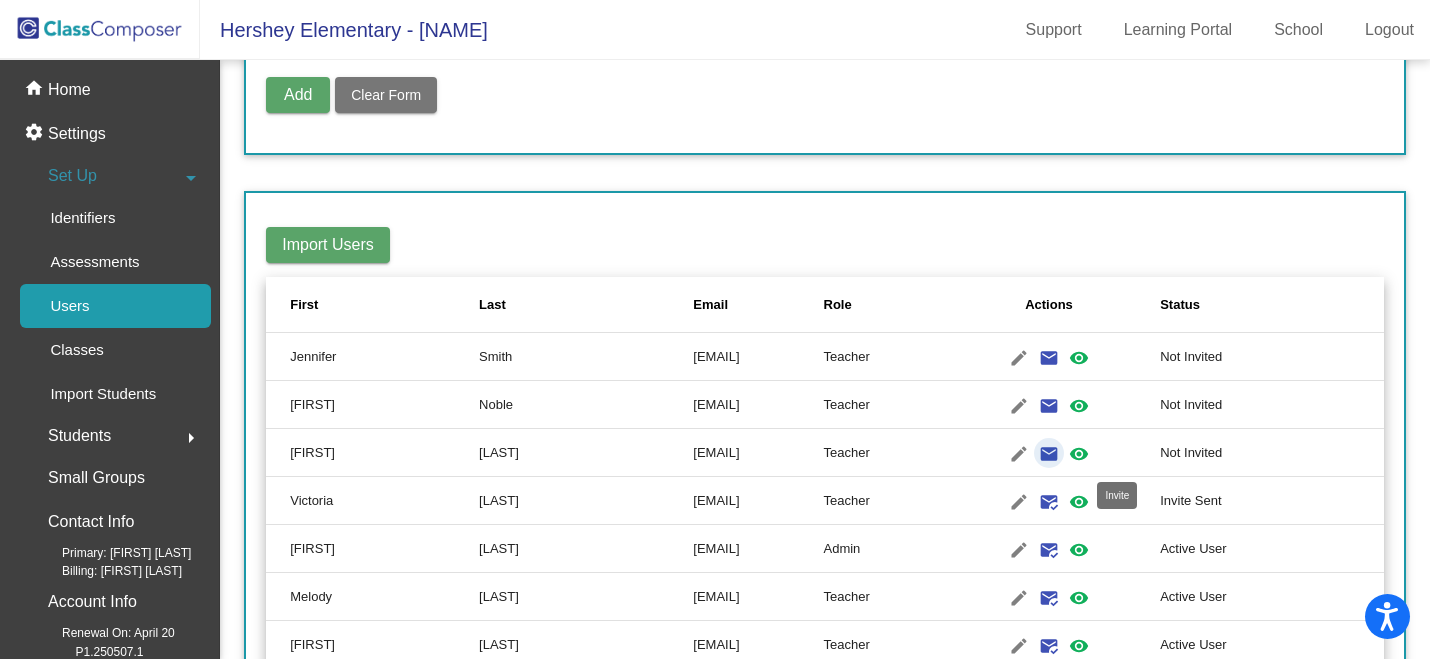 click on "email" 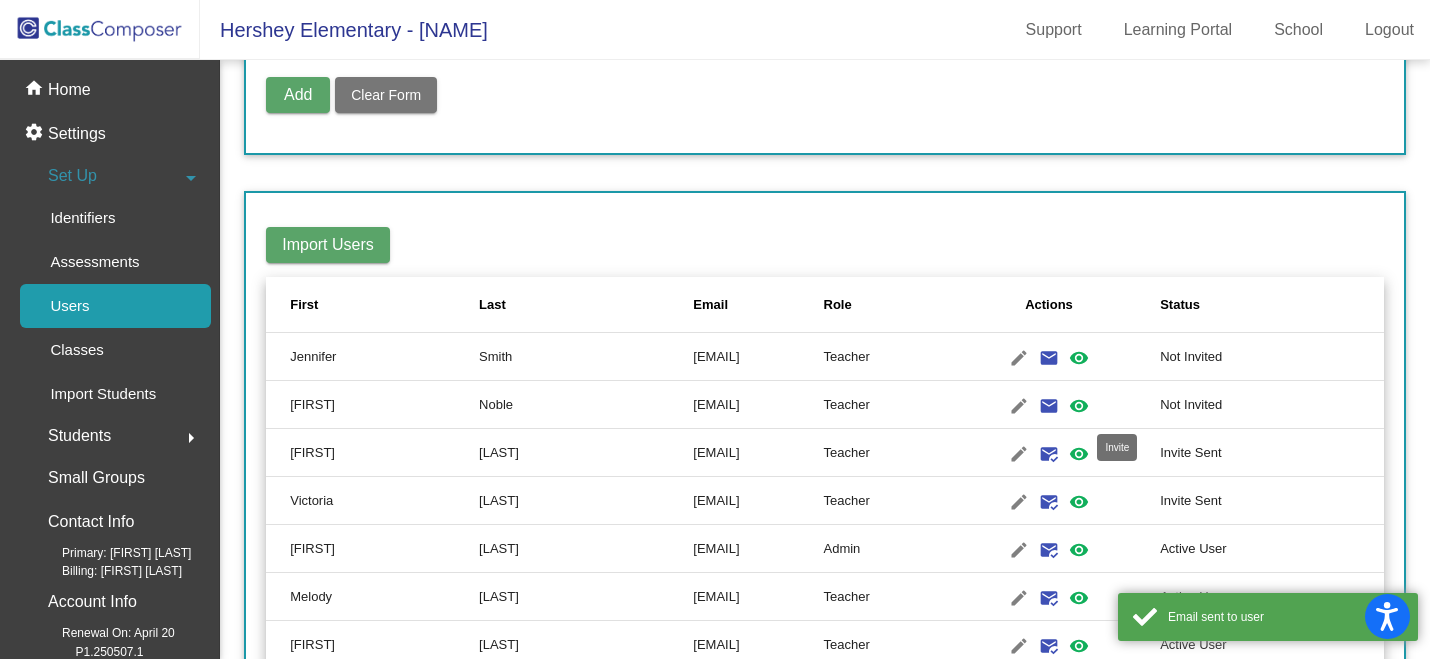 click on "email" 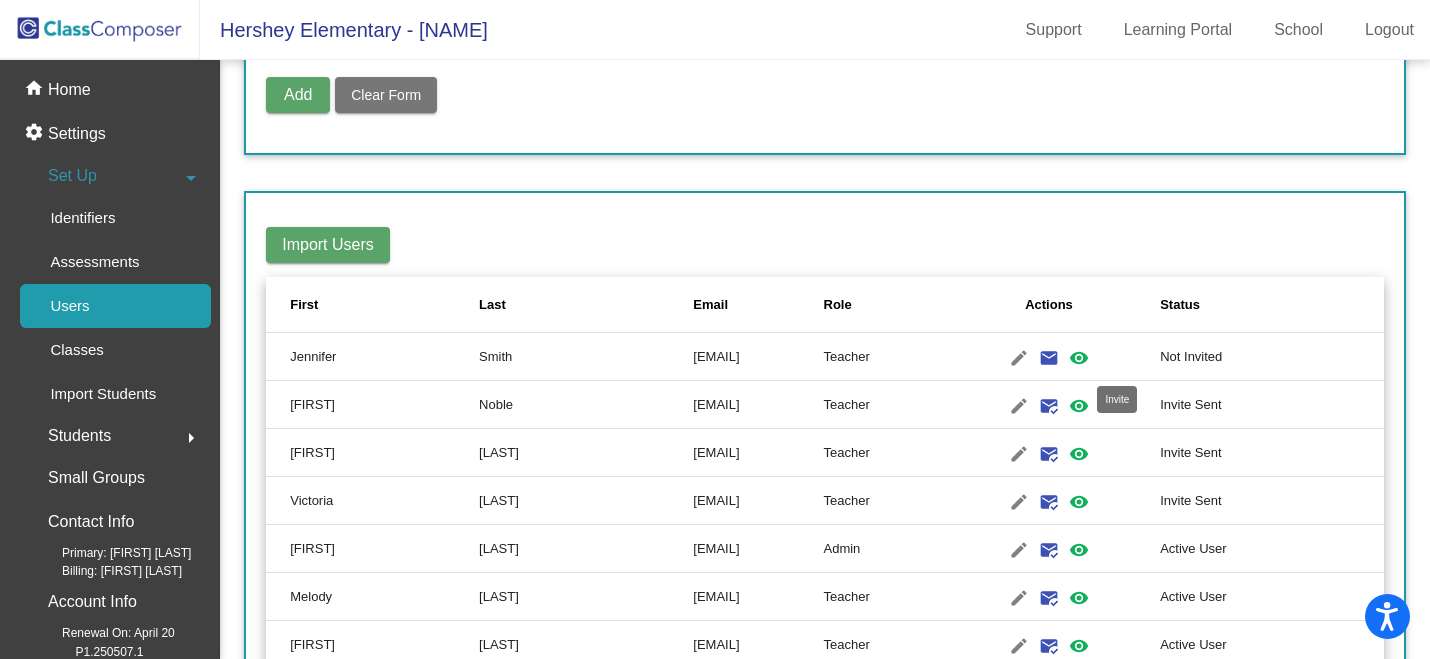 click on "email" 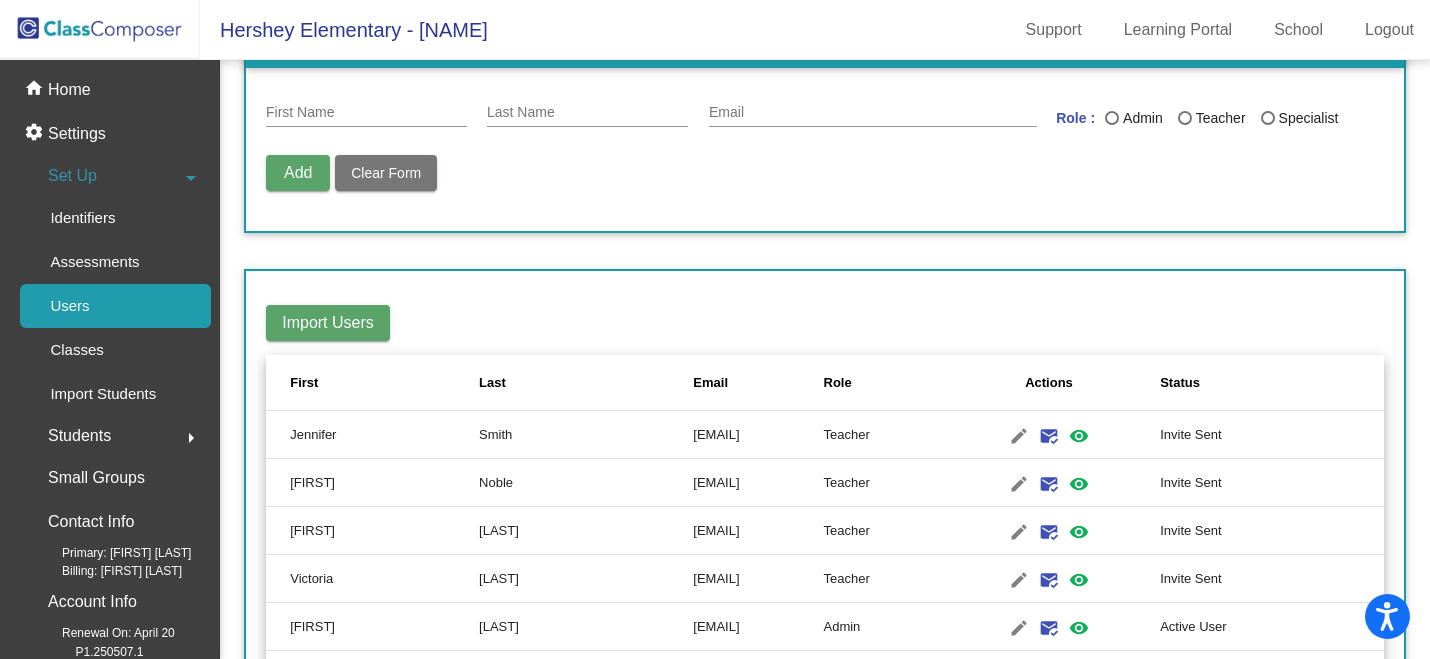 scroll, scrollTop: 0, scrollLeft: 0, axis: both 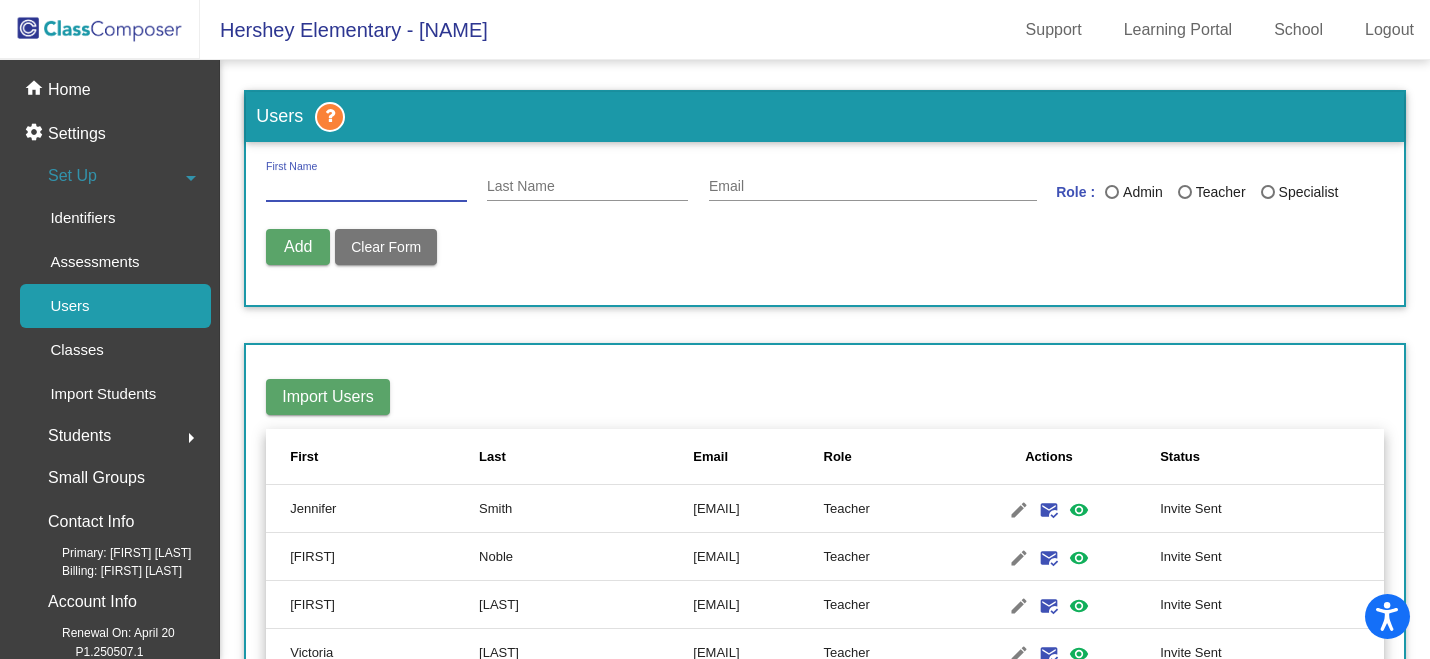 click on "First Name" at bounding box center [366, 187] 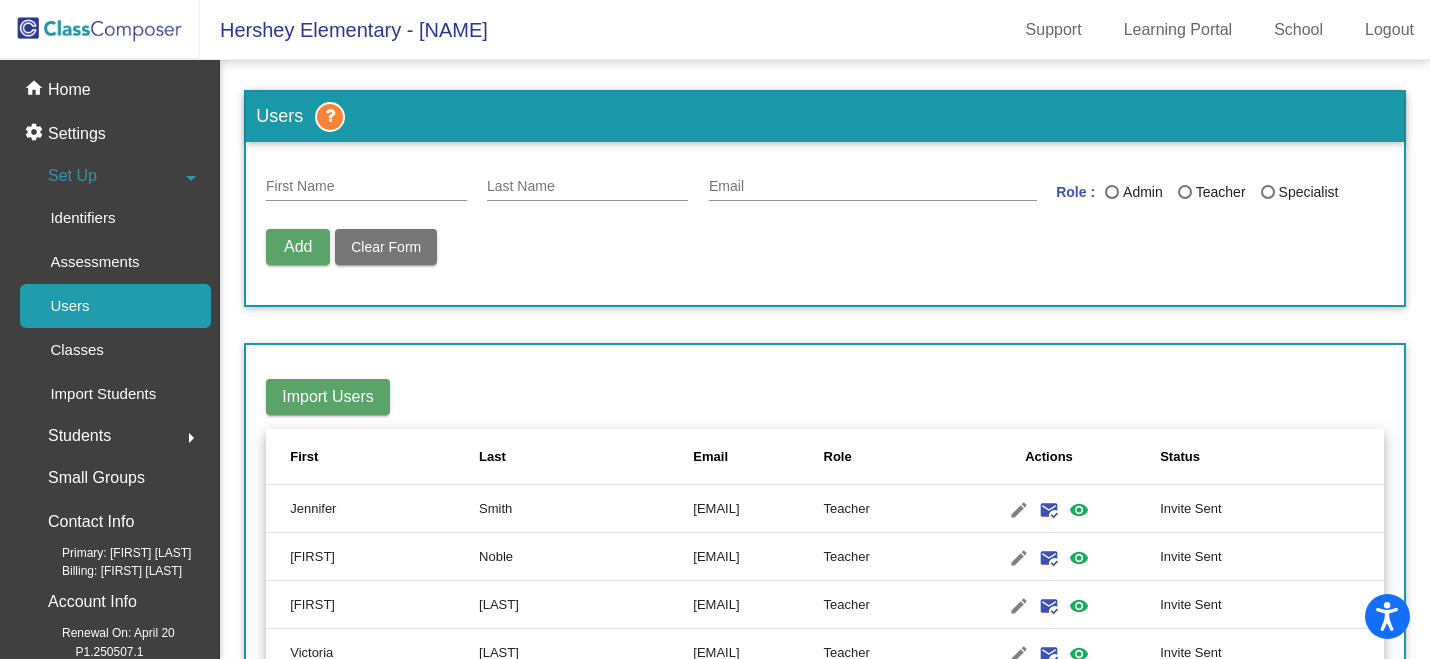 click on "Email" at bounding box center [873, 181] 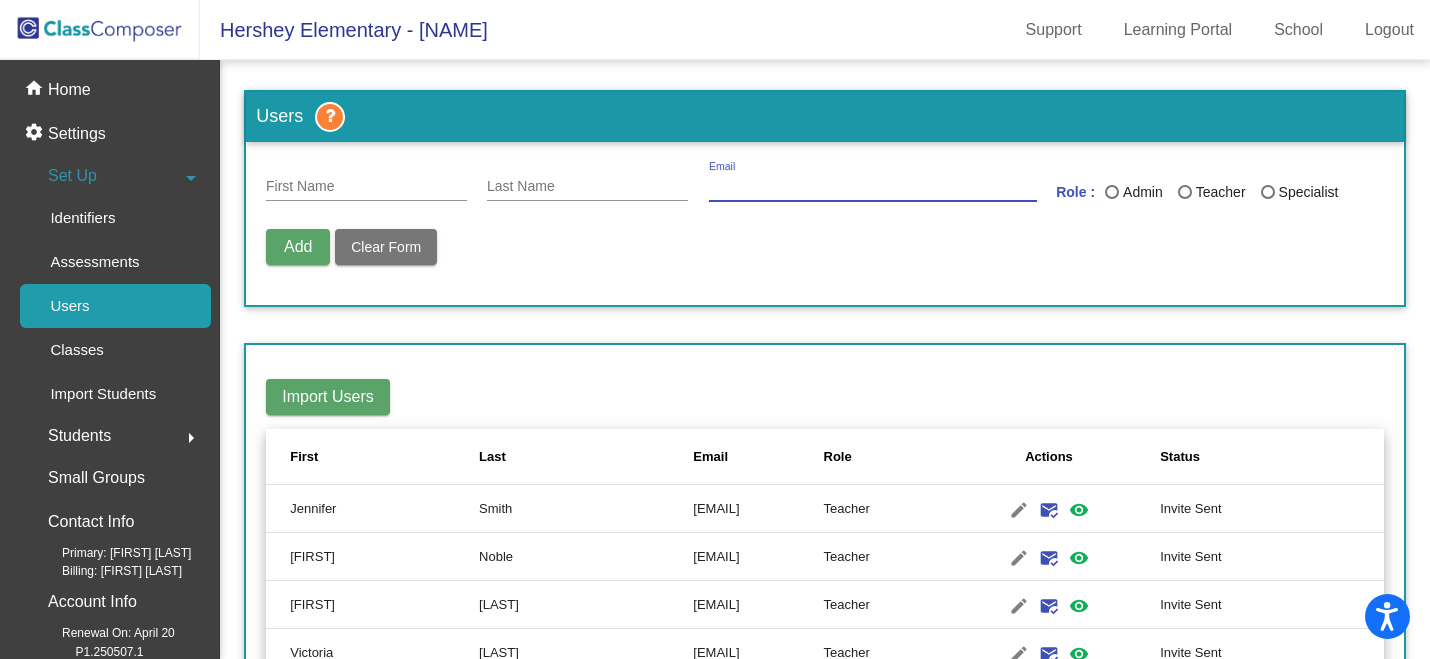 paste on "vscottodicarlo@hershey.k12.pa.us" 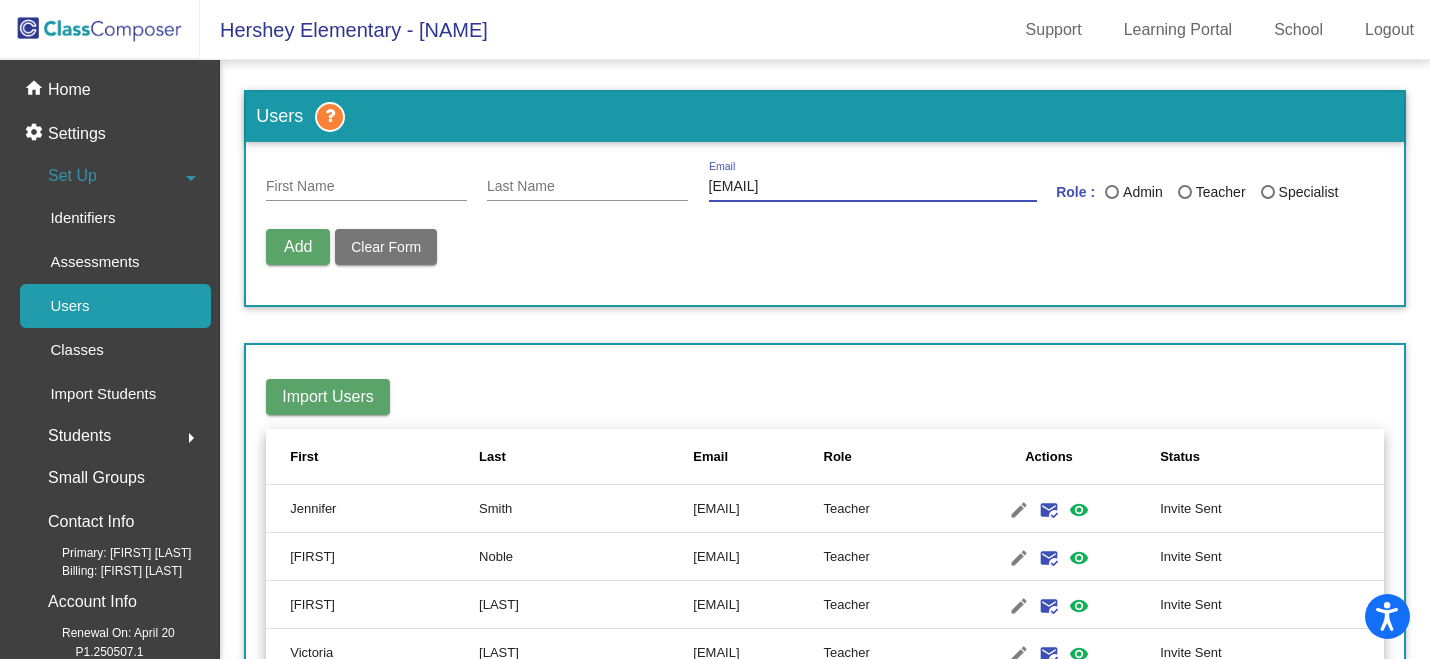 type on "vscottodicarlo@hershey.k12.pa.us" 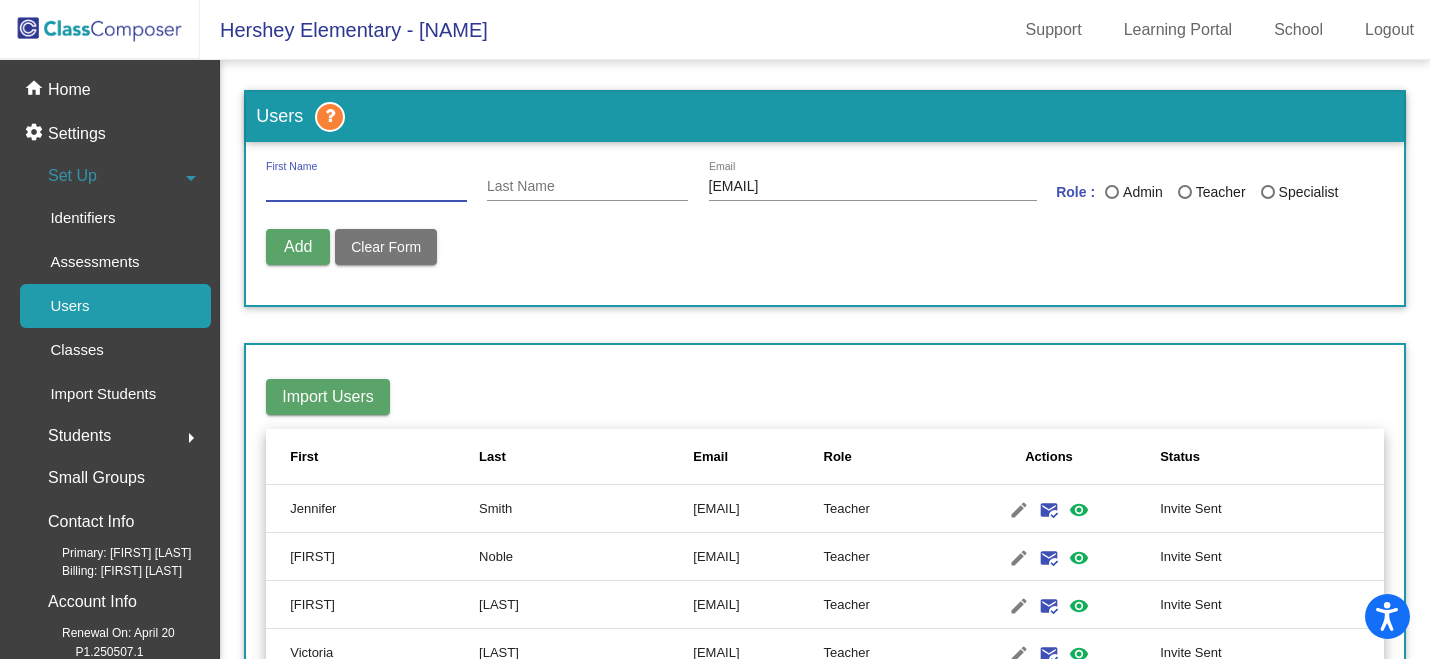 click on "First Name" at bounding box center [366, 187] 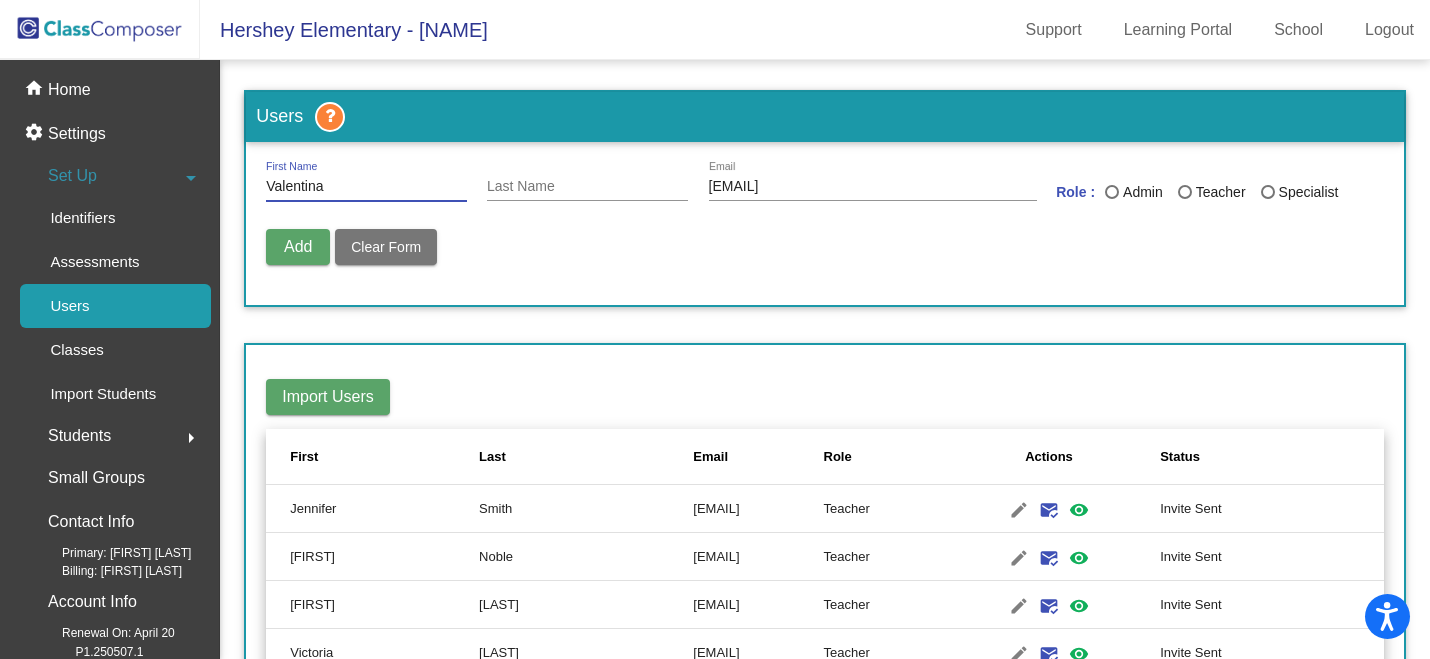 type on "Valentina" 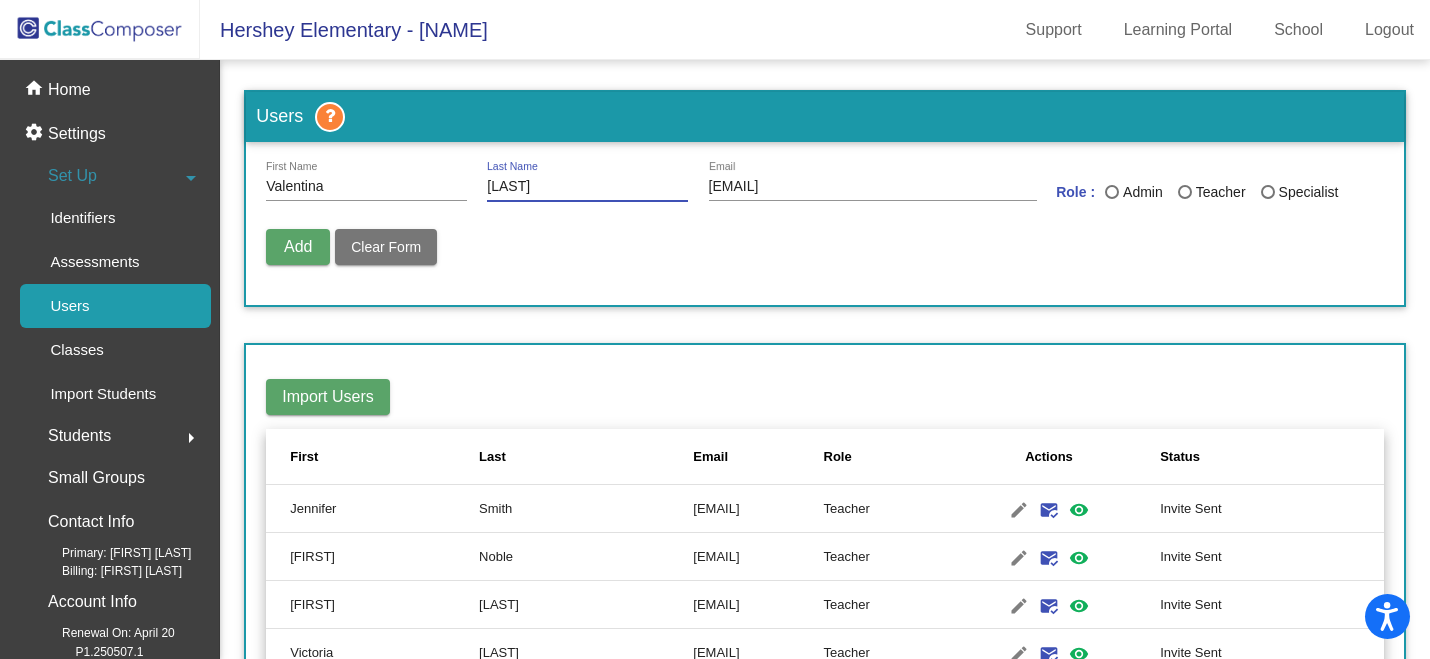 type on "Scottodicarlo" 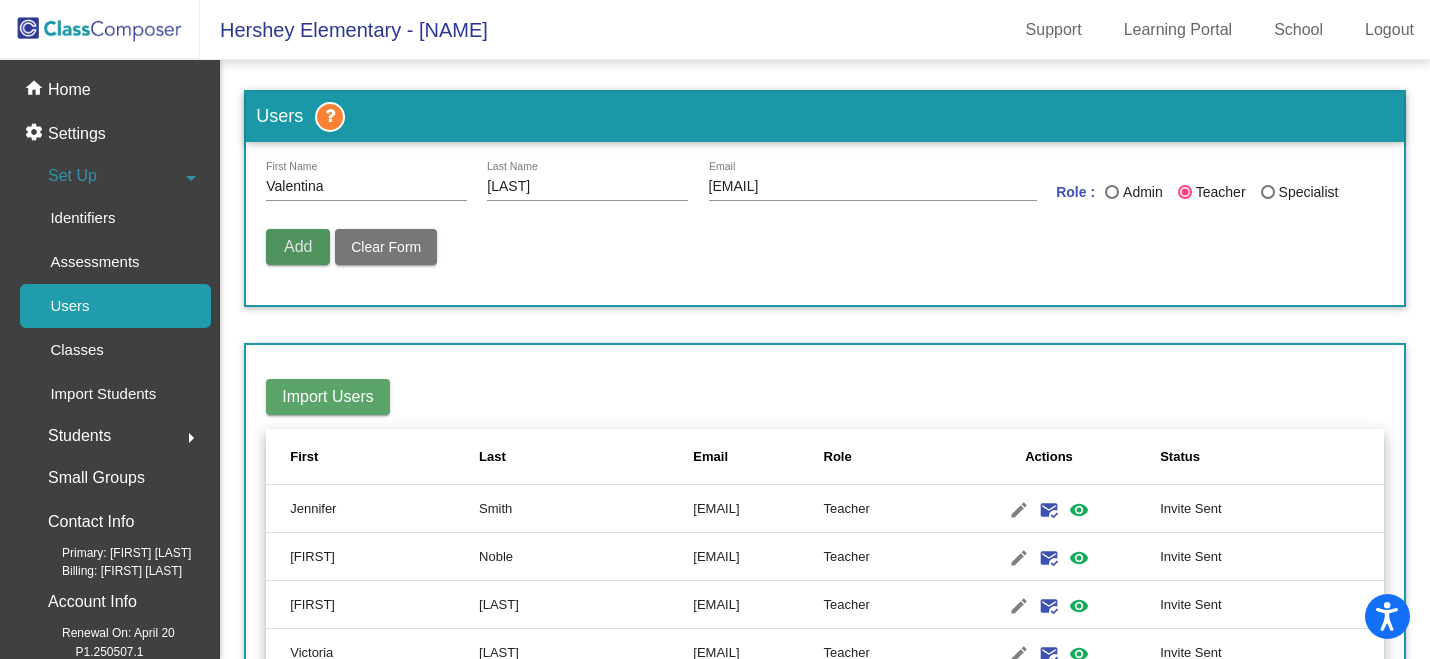 click on "Add" at bounding box center (298, 246) 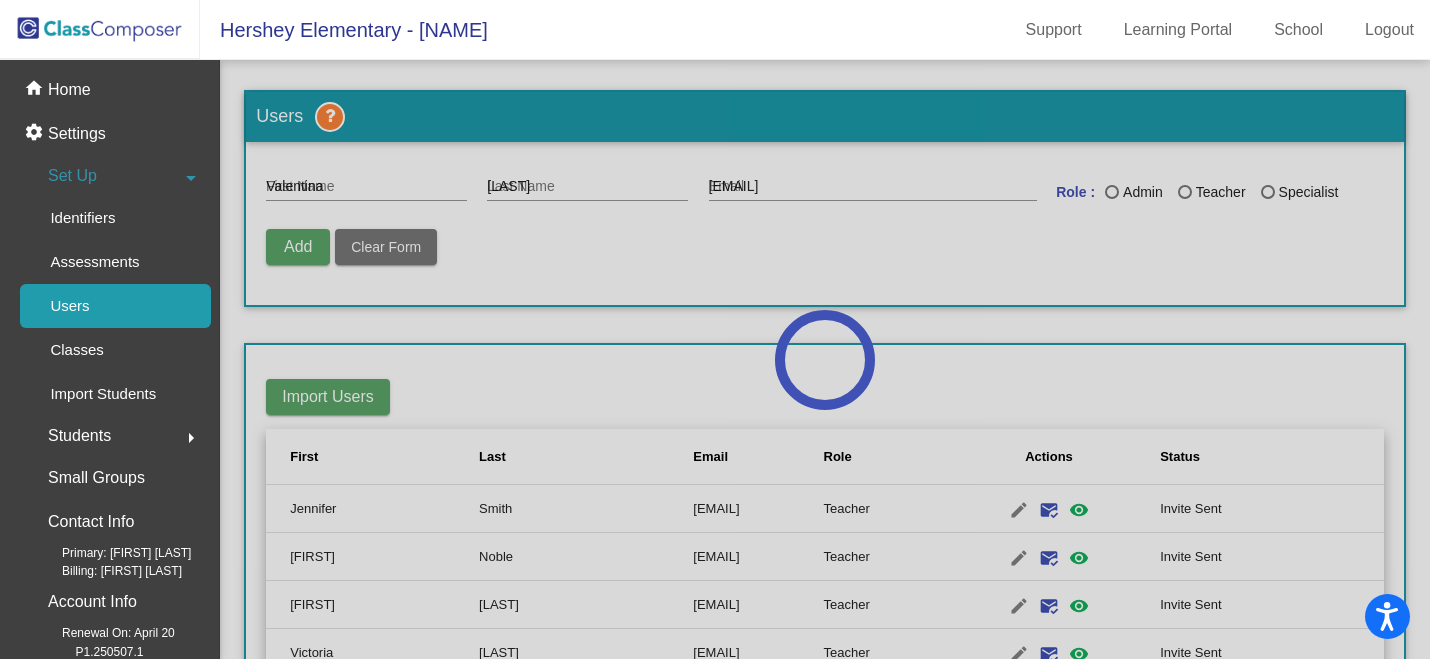 type 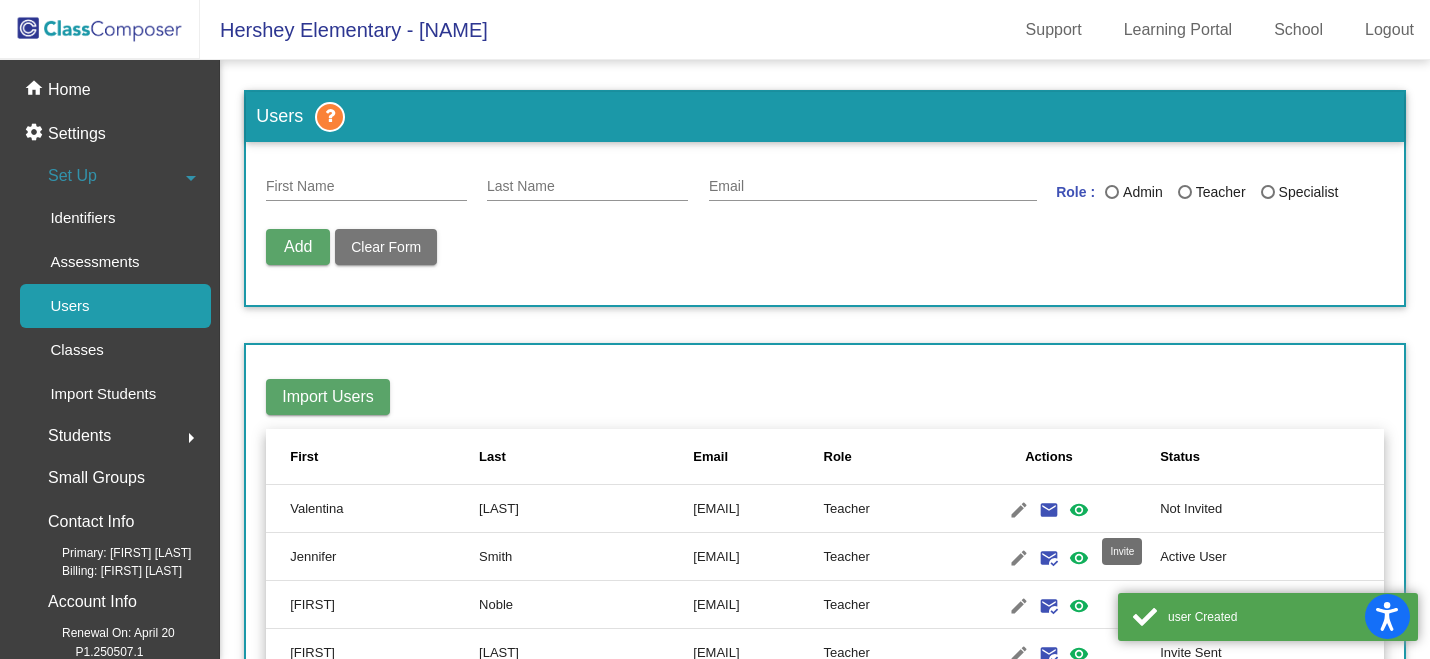click on "email" 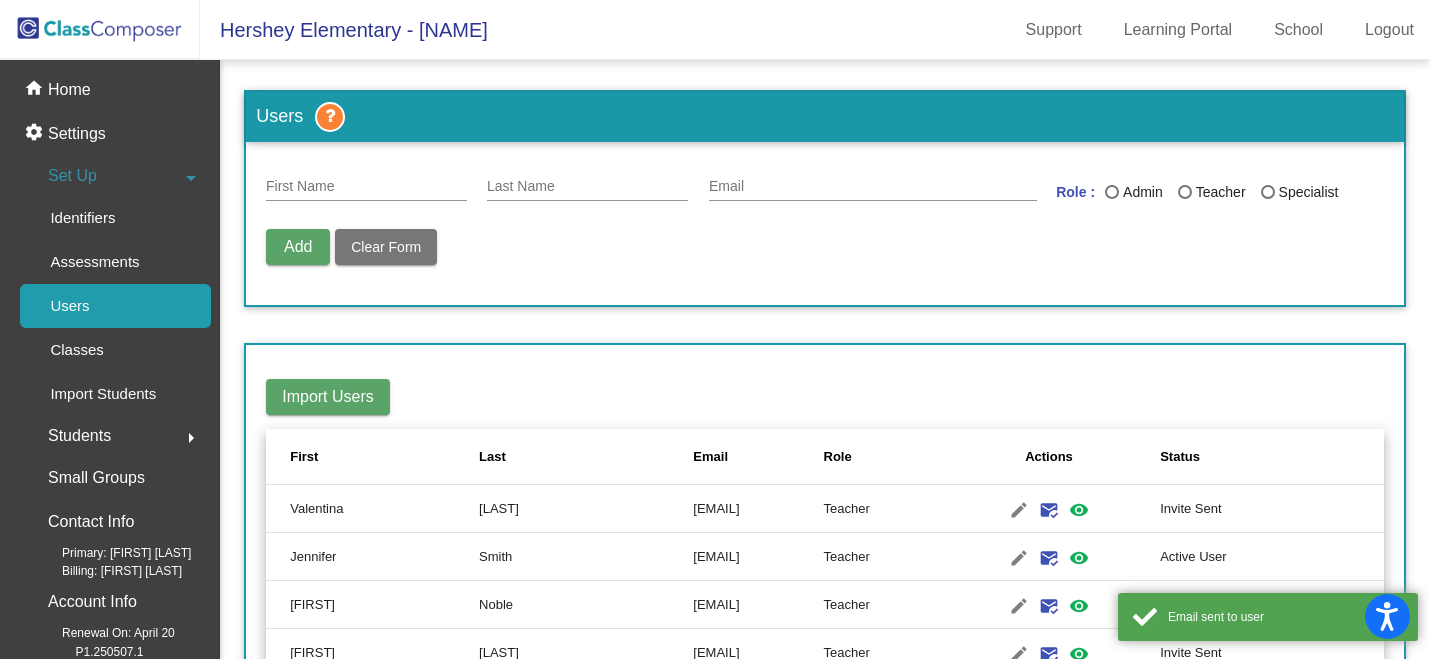 scroll, scrollTop: 3, scrollLeft: 0, axis: vertical 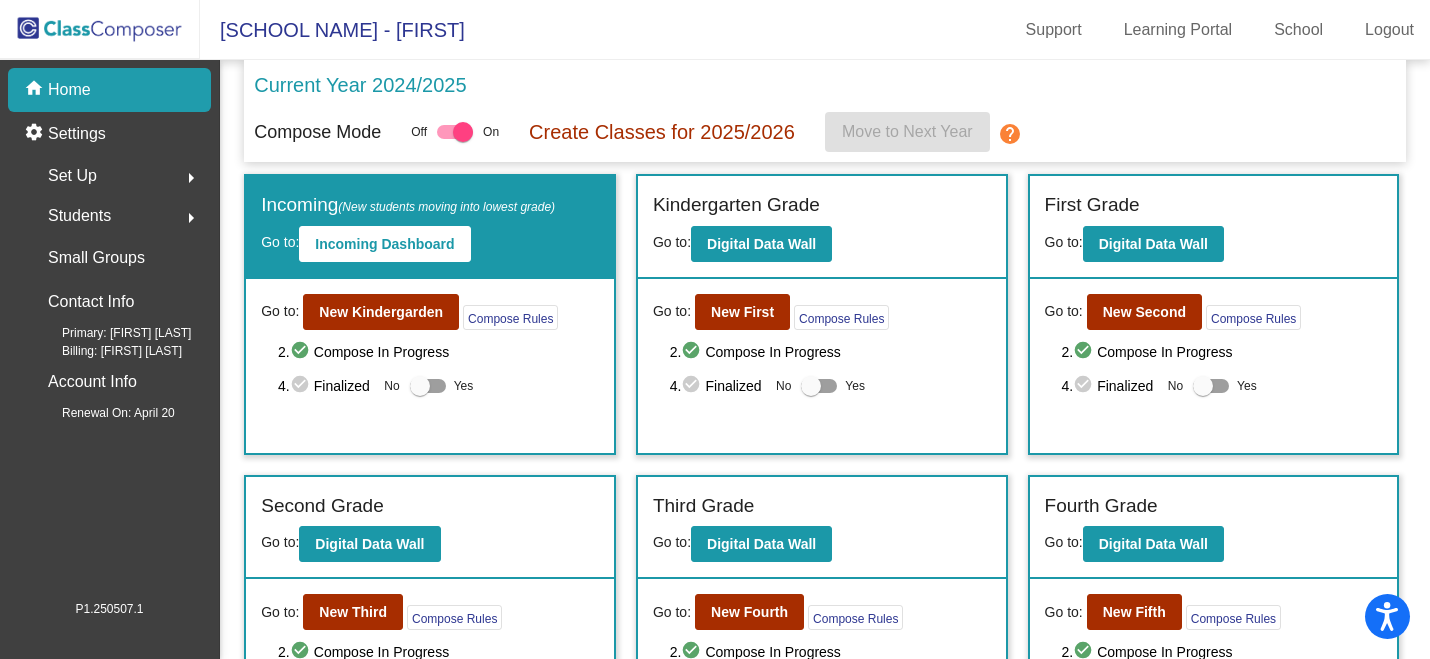 click on "Students  arrow_right" 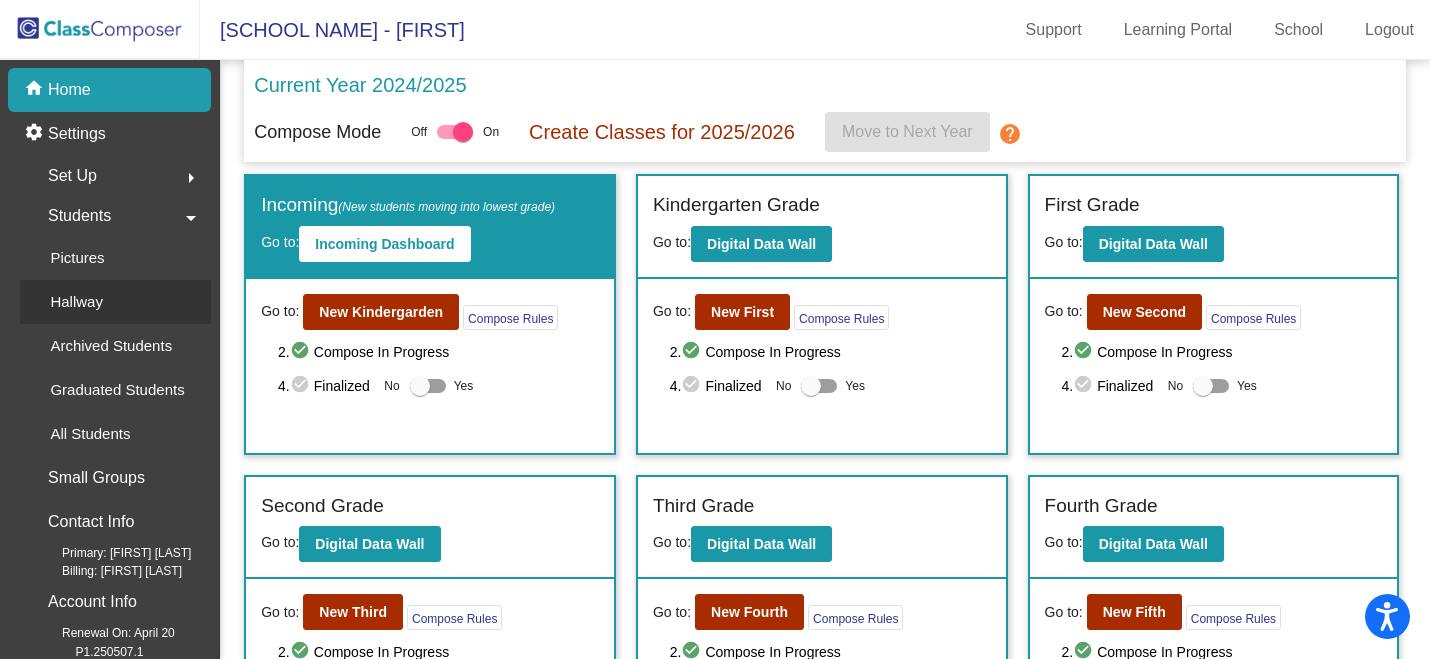 scroll, scrollTop: 1, scrollLeft: 0, axis: vertical 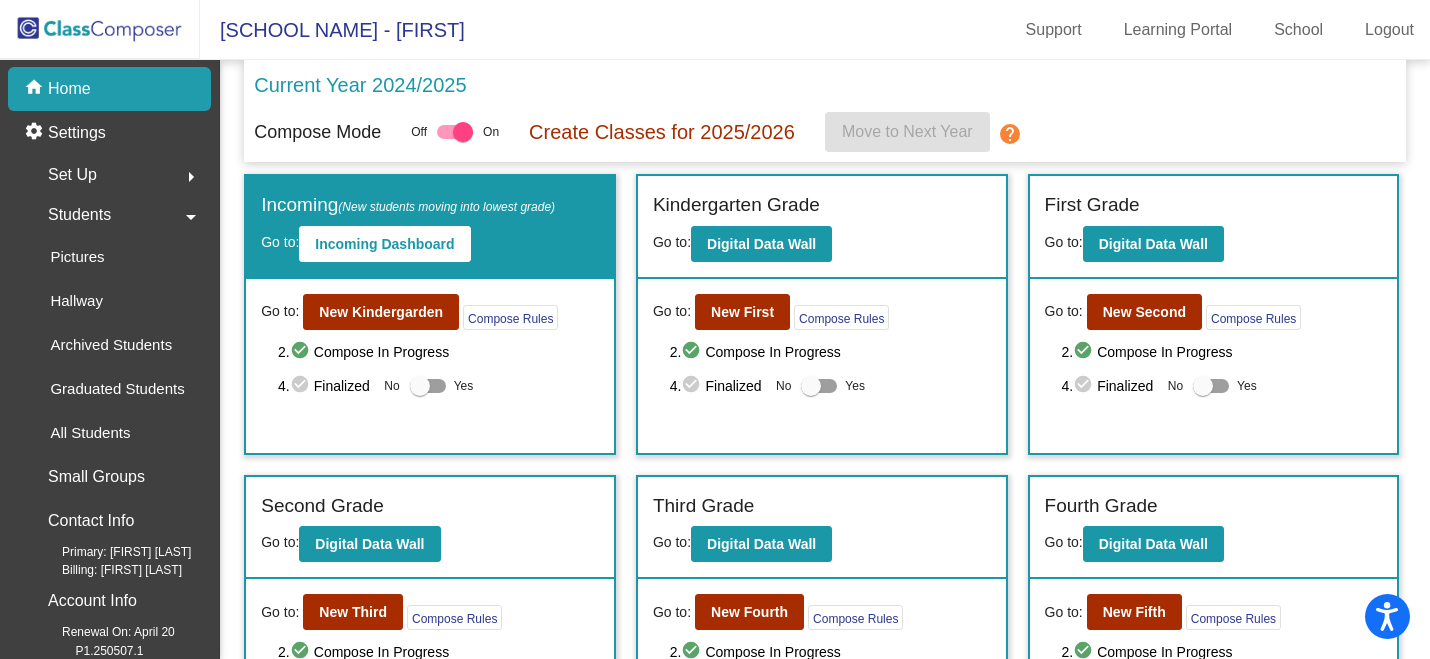 click on "Set Up  arrow_right" 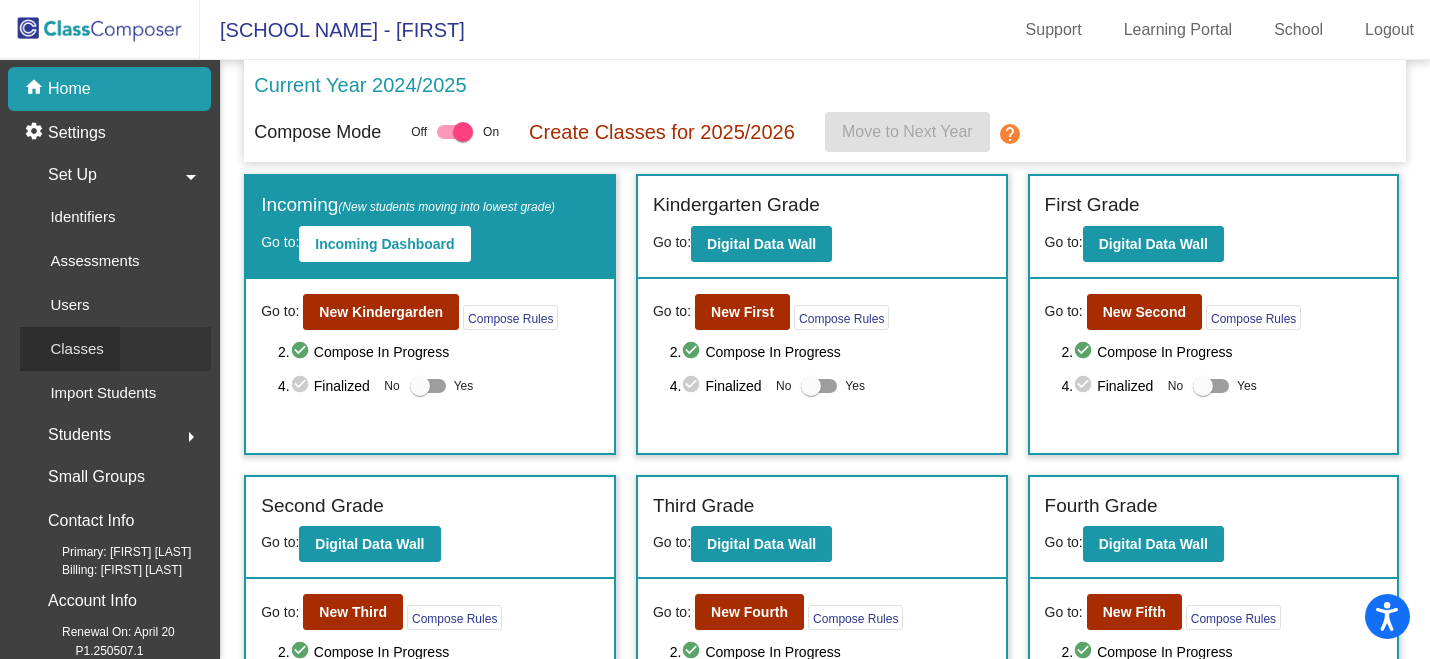 click on "Classes" 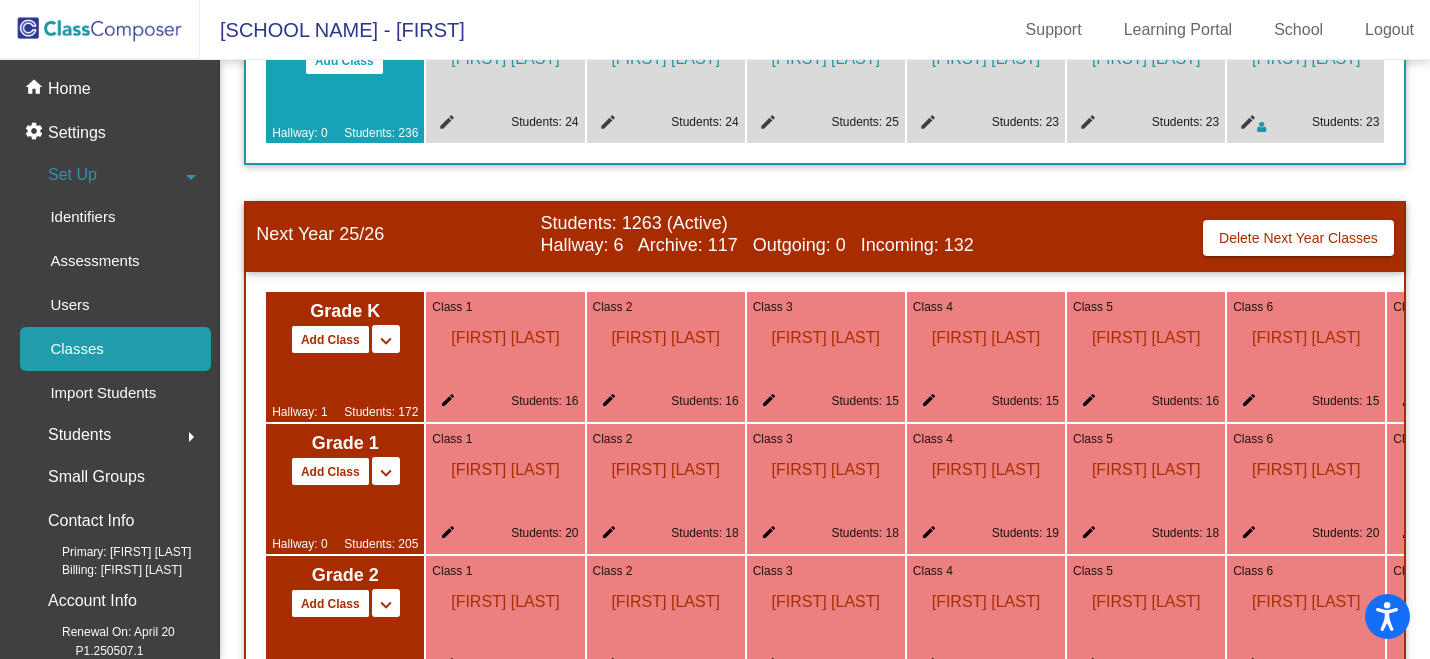scroll, scrollTop: 917, scrollLeft: 0, axis: vertical 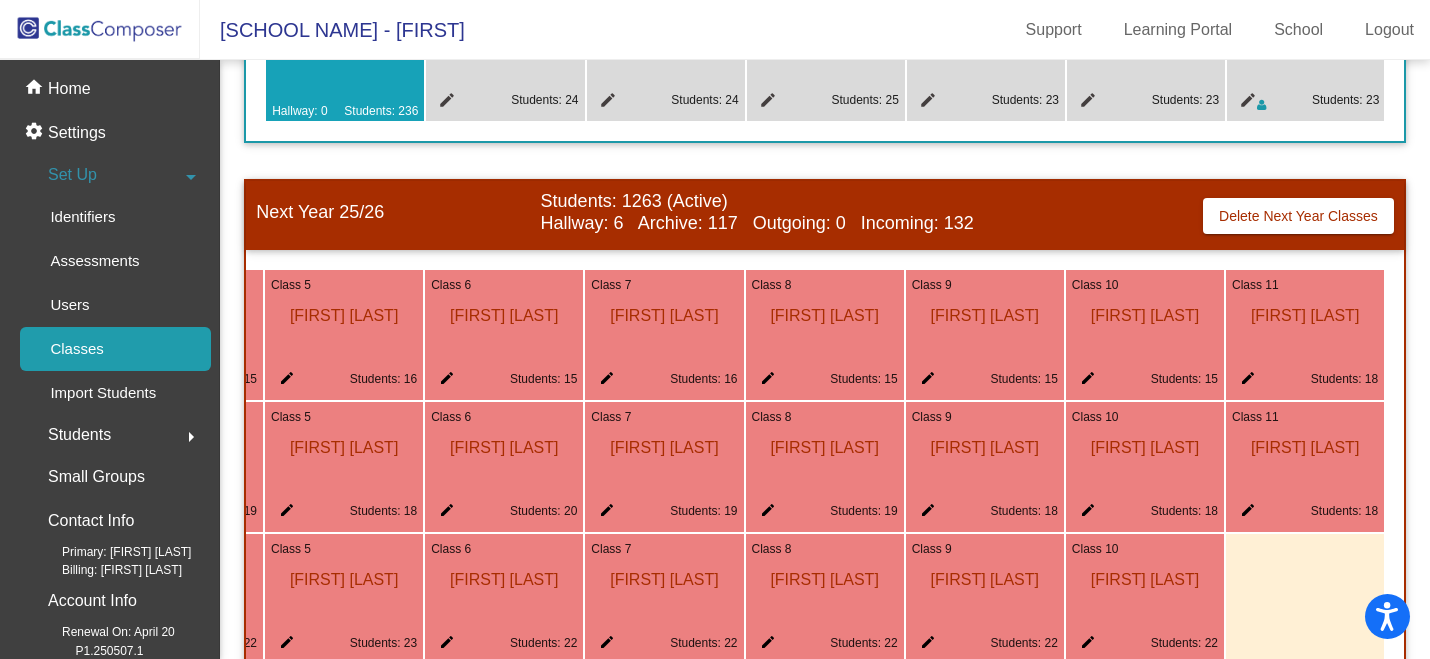 click on "edit" 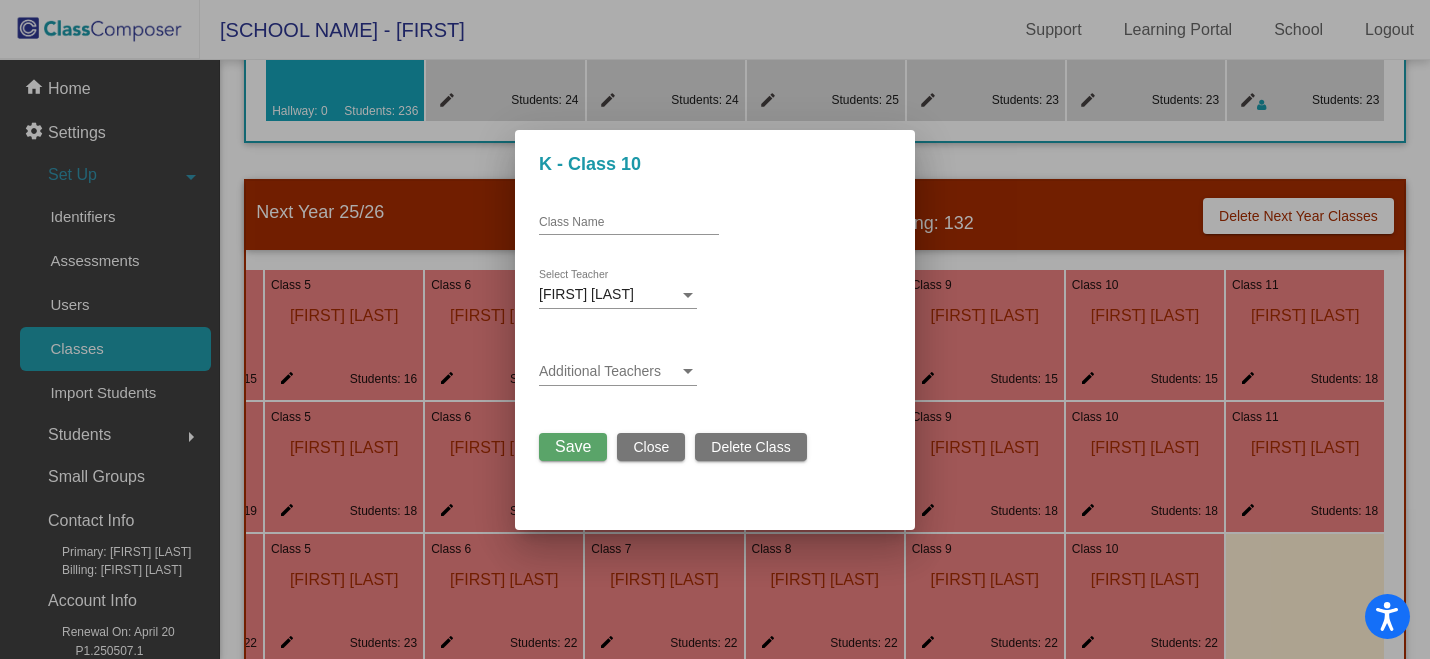 click at bounding box center (688, 295) 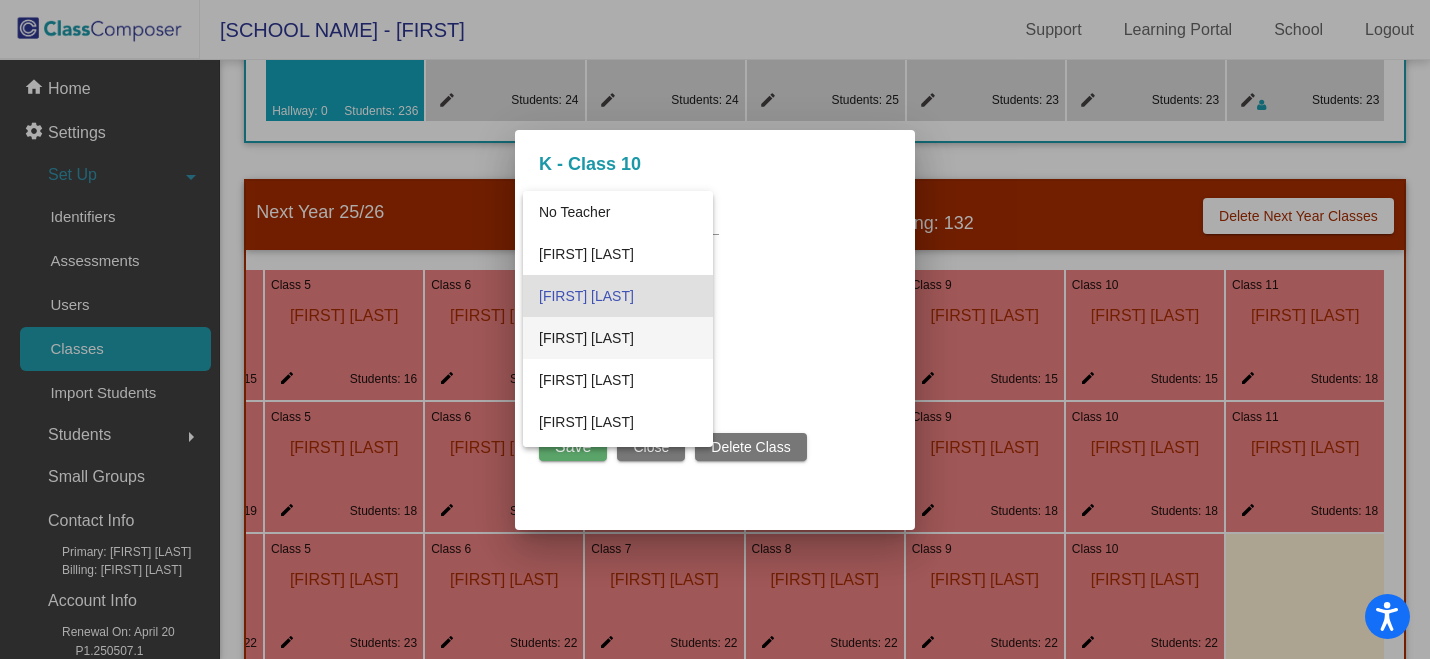 scroll, scrollTop: 3524, scrollLeft: 0, axis: vertical 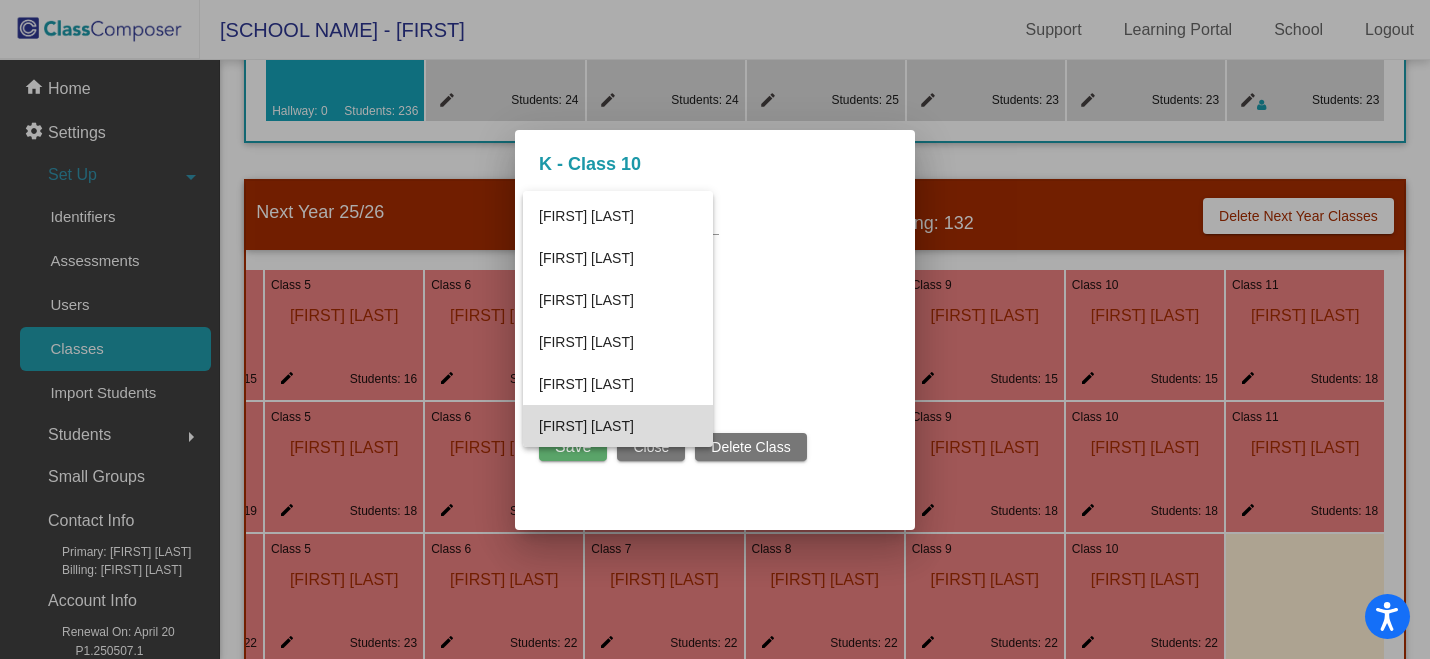 click on "Valentina Scottodicarlo" at bounding box center [618, 426] 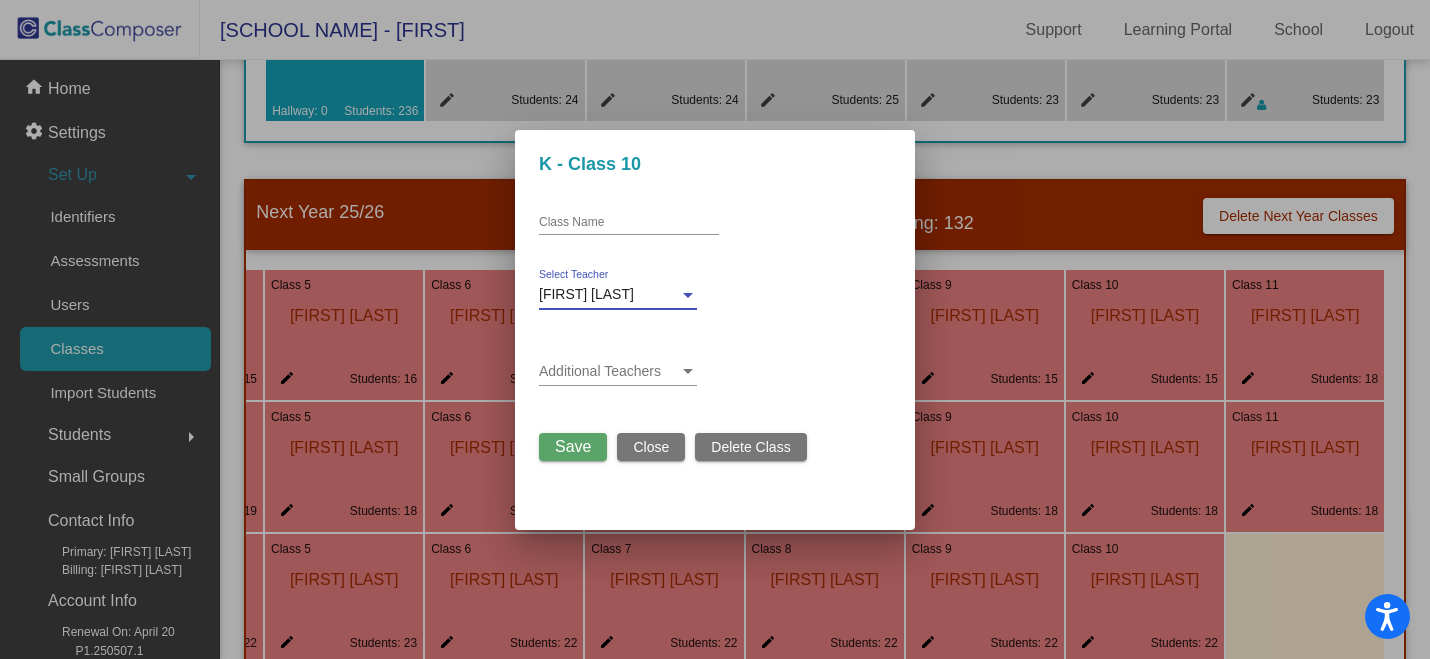 click on "Save" at bounding box center [573, 446] 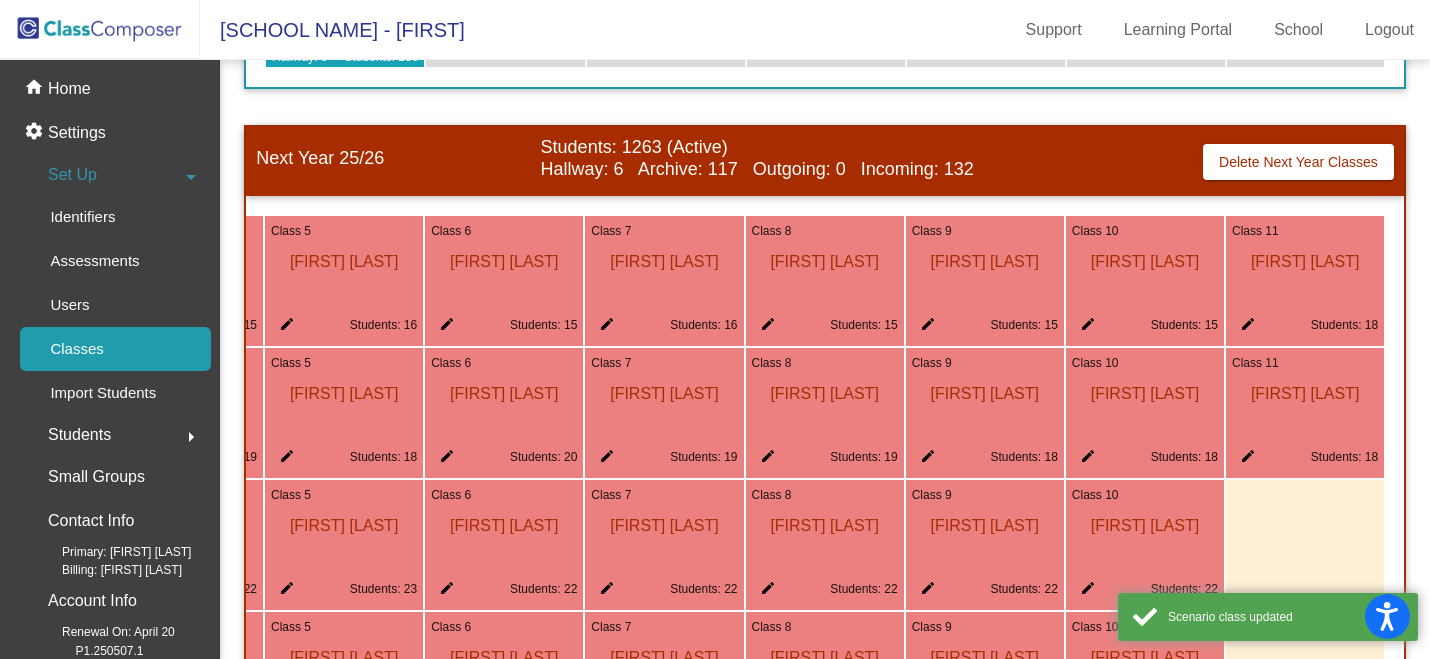 scroll, scrollTop: 975, scrollLeft: 0, axis: vertical 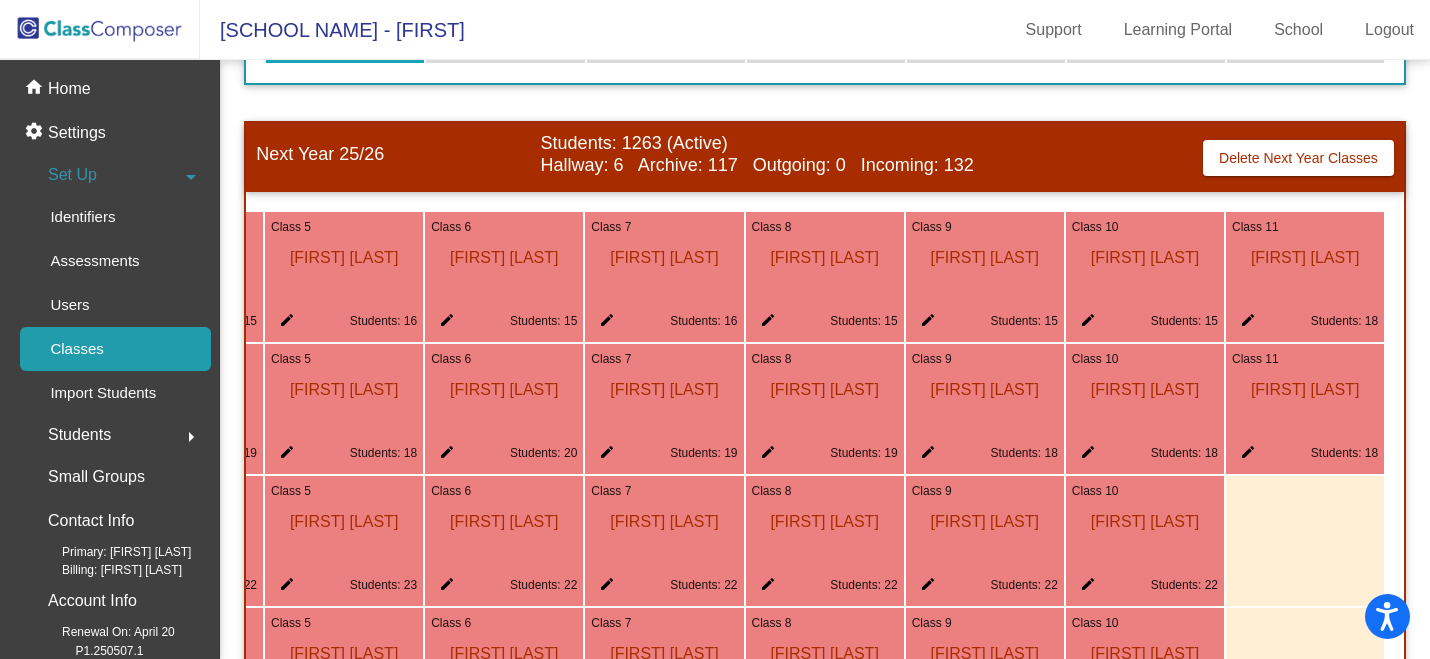 click on "edit" 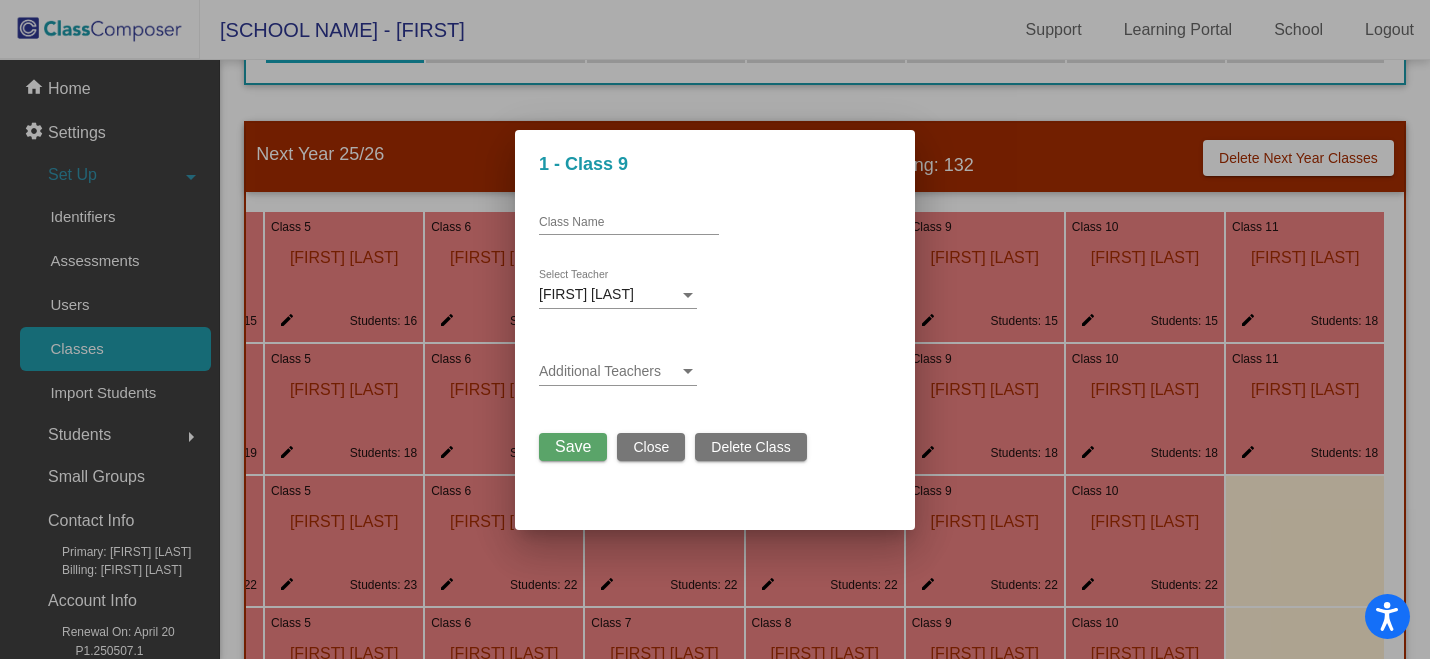 click at bounding box center [688, 295] 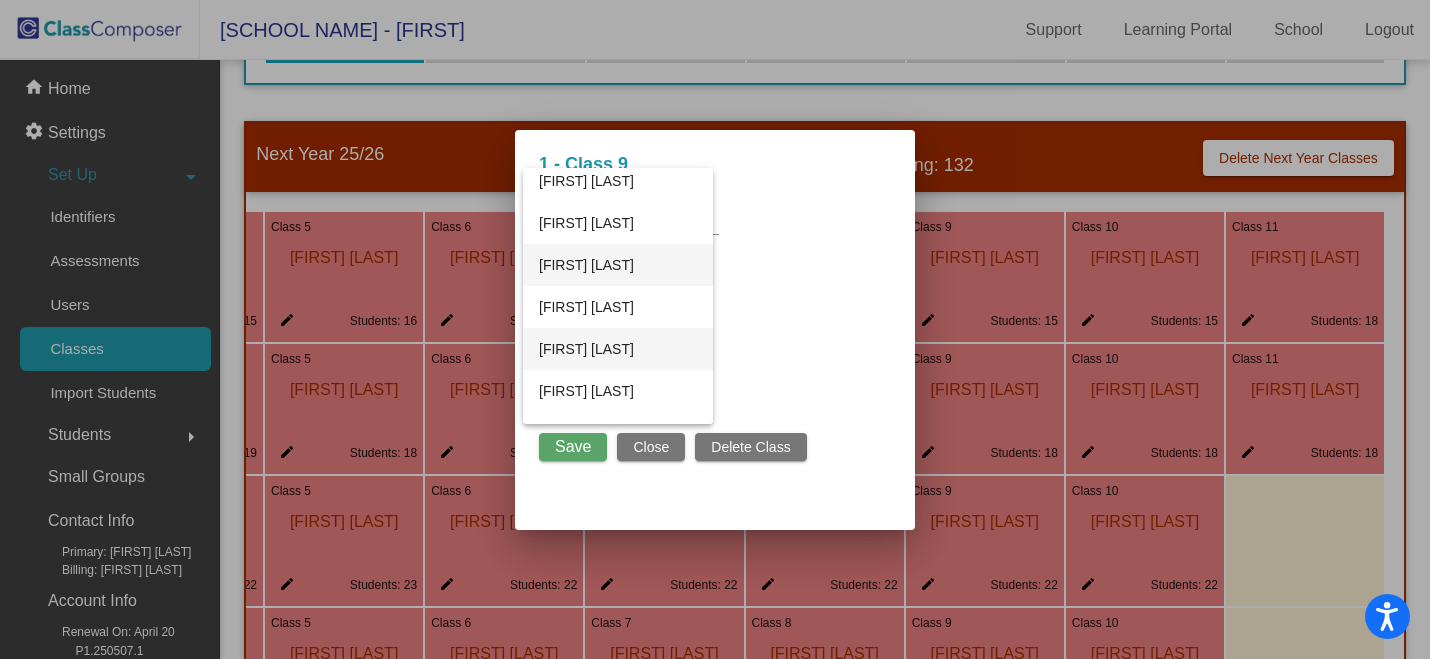 scroll, scrollTop: 3580, scrollLeft: 0, axis: vertical 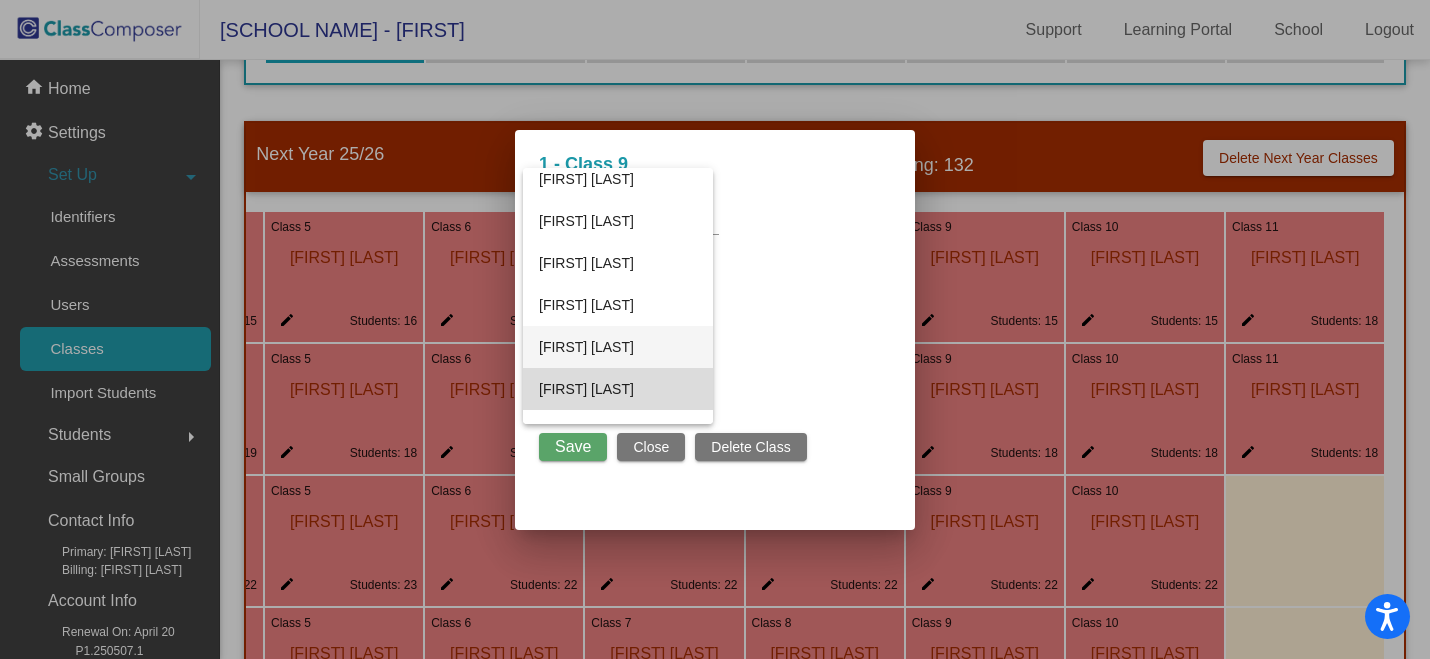 click on "Victoria Dagen" at bounding box center (618, 389) 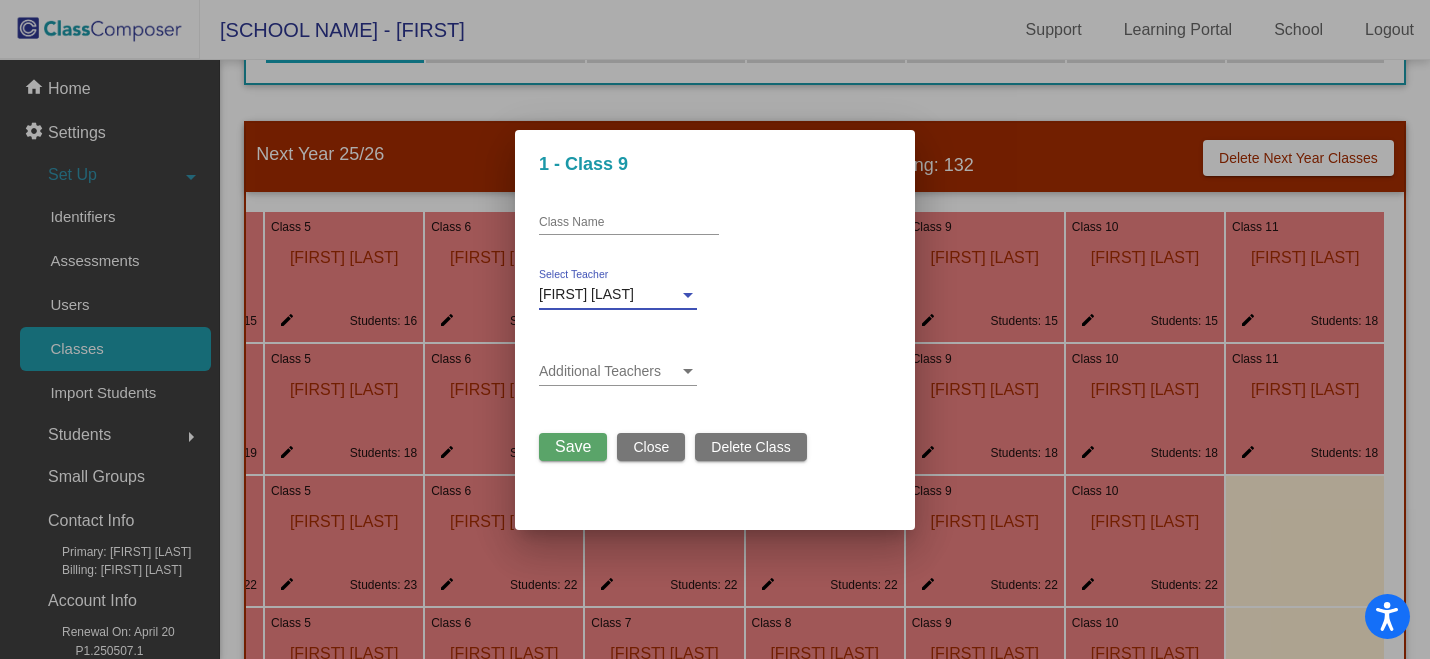 click on "Save" at bounding box center [573, 446] 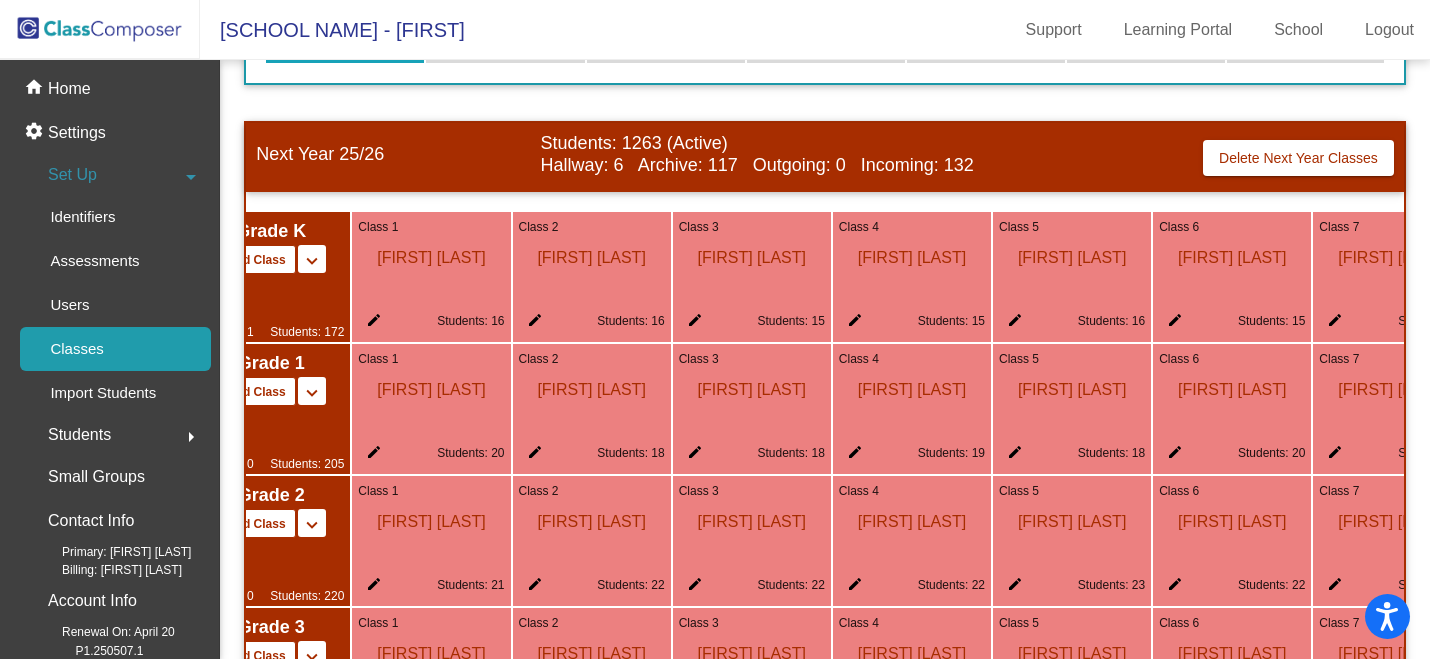 scroll, scrollTop: 0, scrollLeft: 71, axis: horizontal 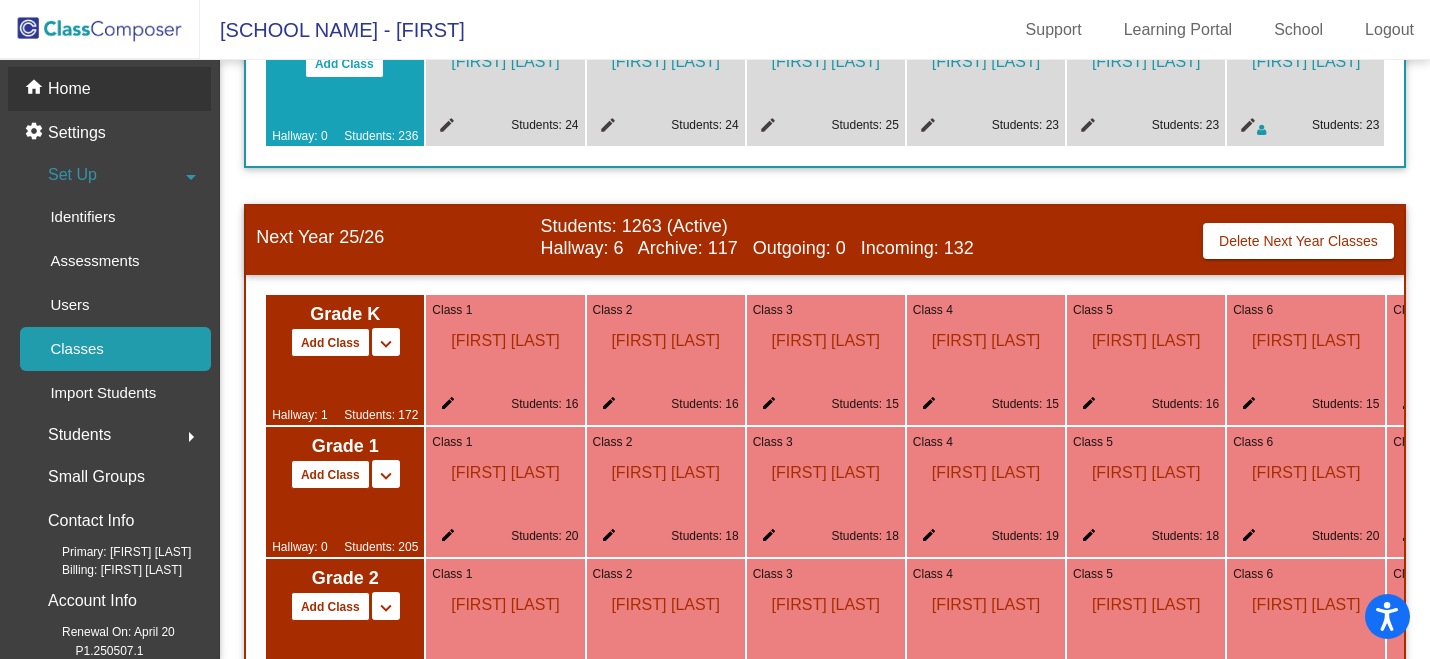 click on "home Home" 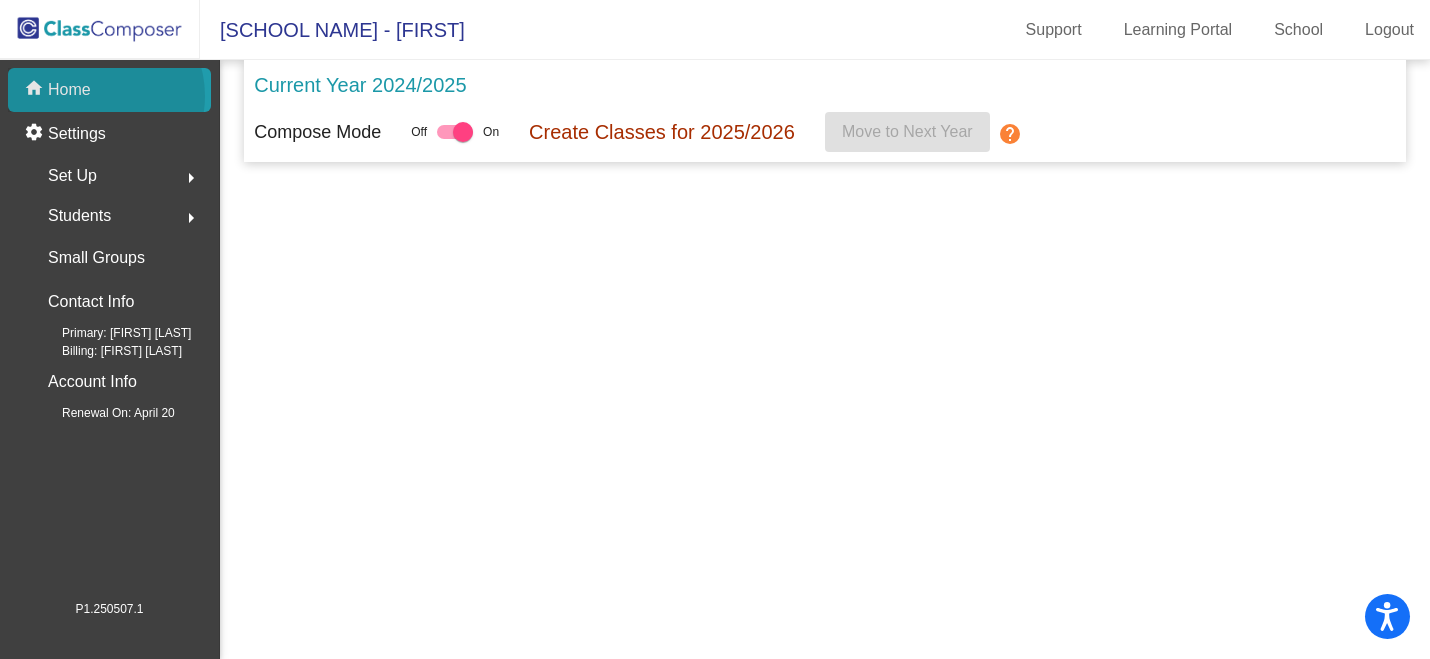 scroll, scrollTop: 0, scrollLeft: 0, axis: both 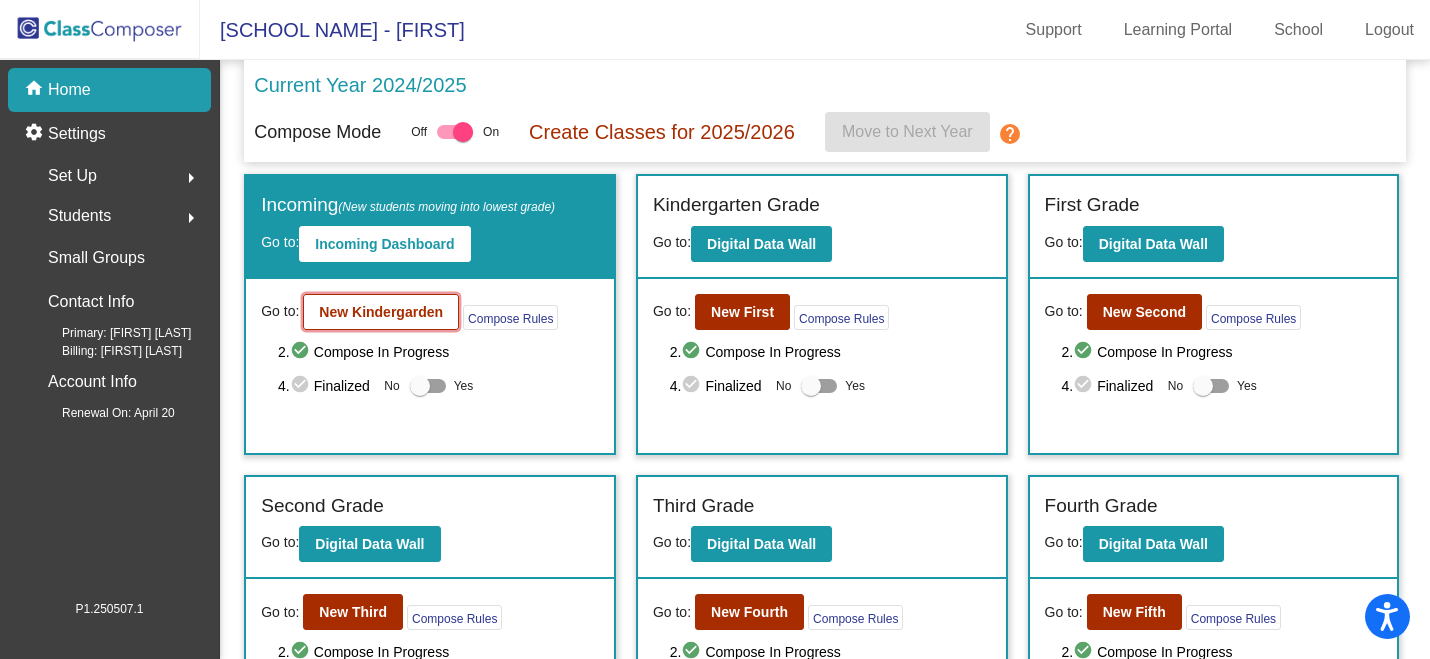 click on "New Kindergarden" 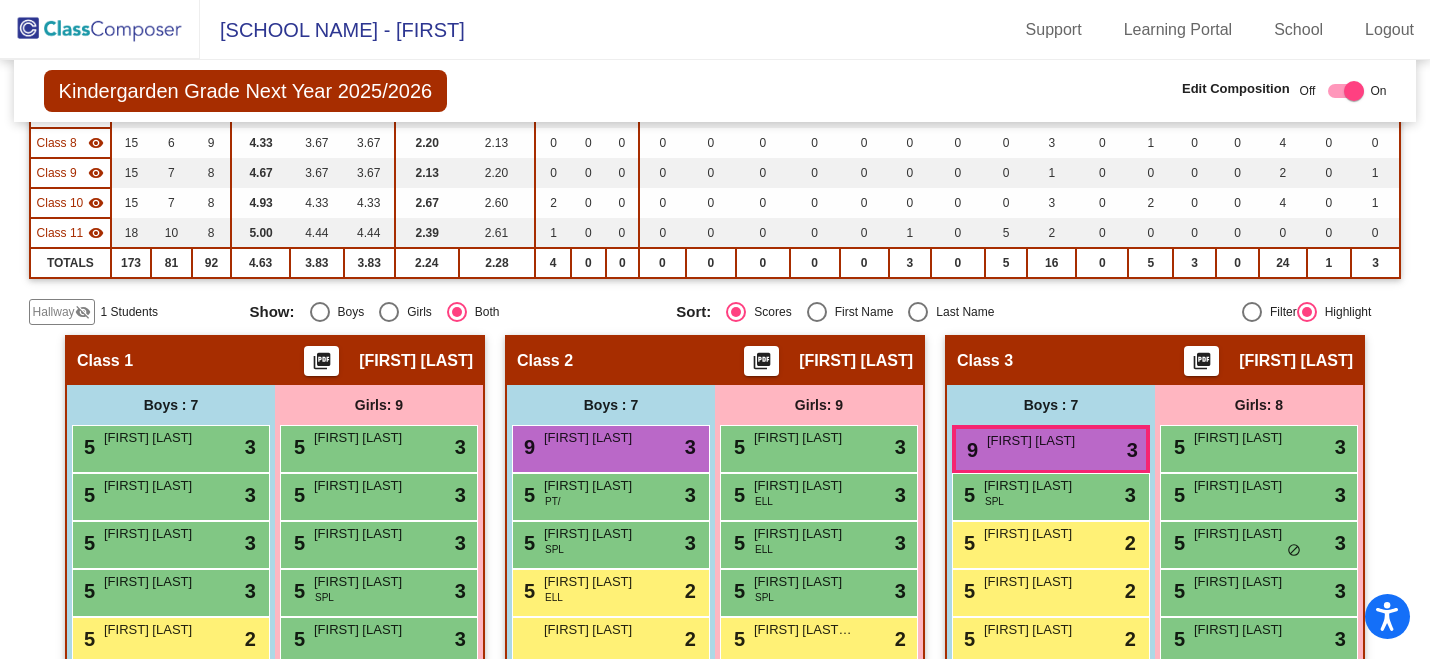 scroll, scrollTop: 417, scrollLeft: 0, axis: vertical 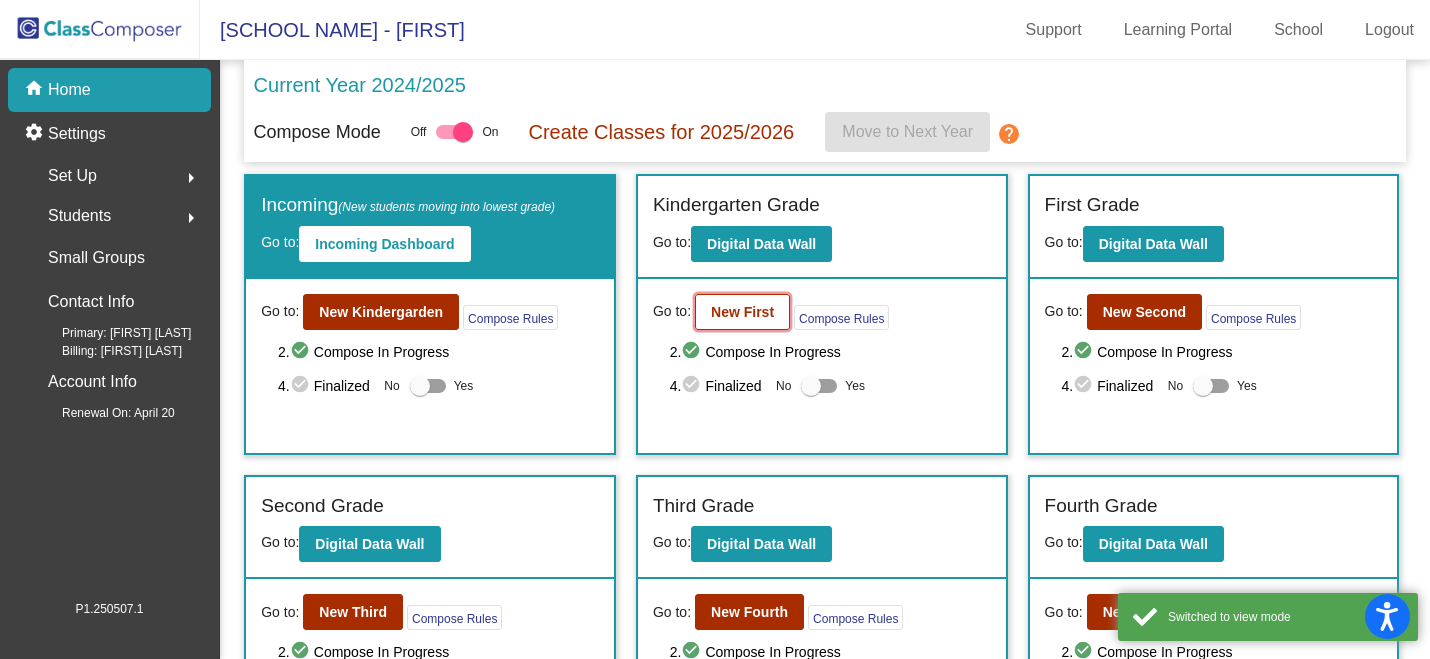 click on "New First" 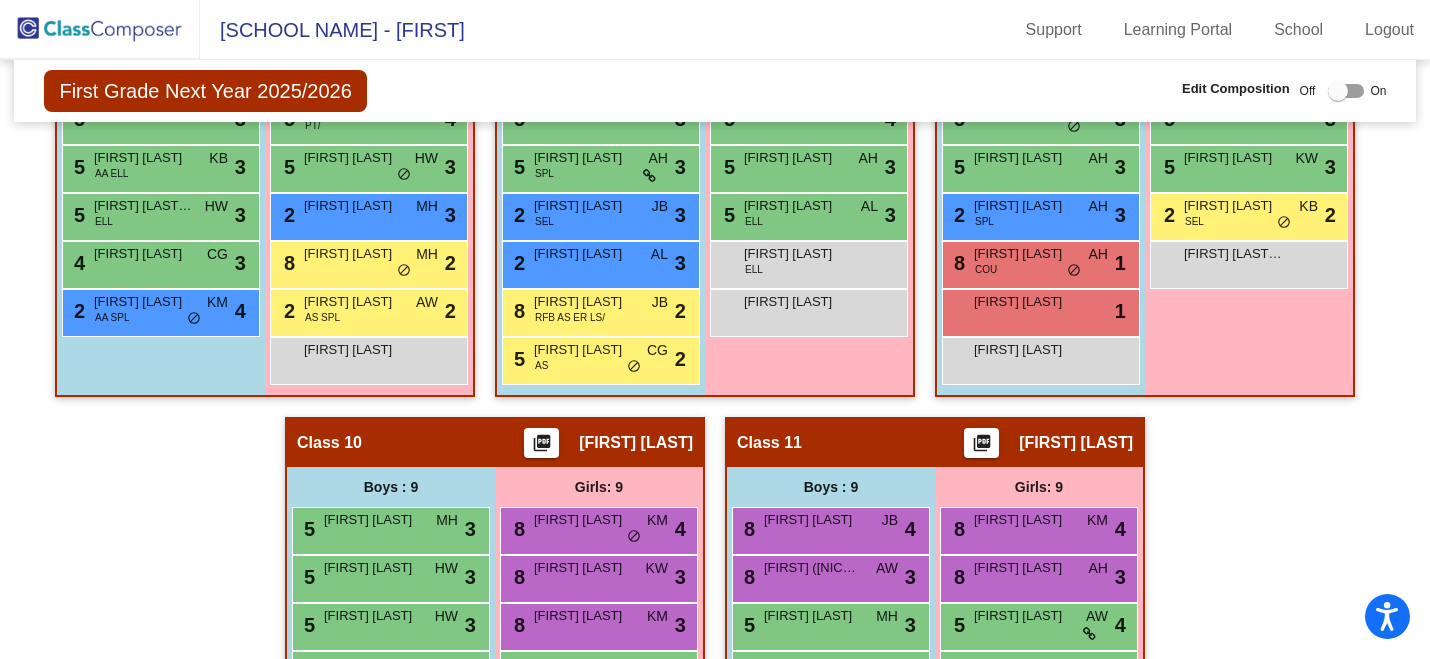 scroll, scrollTop: 2323, scrollLeft: 0, axis: vertical 